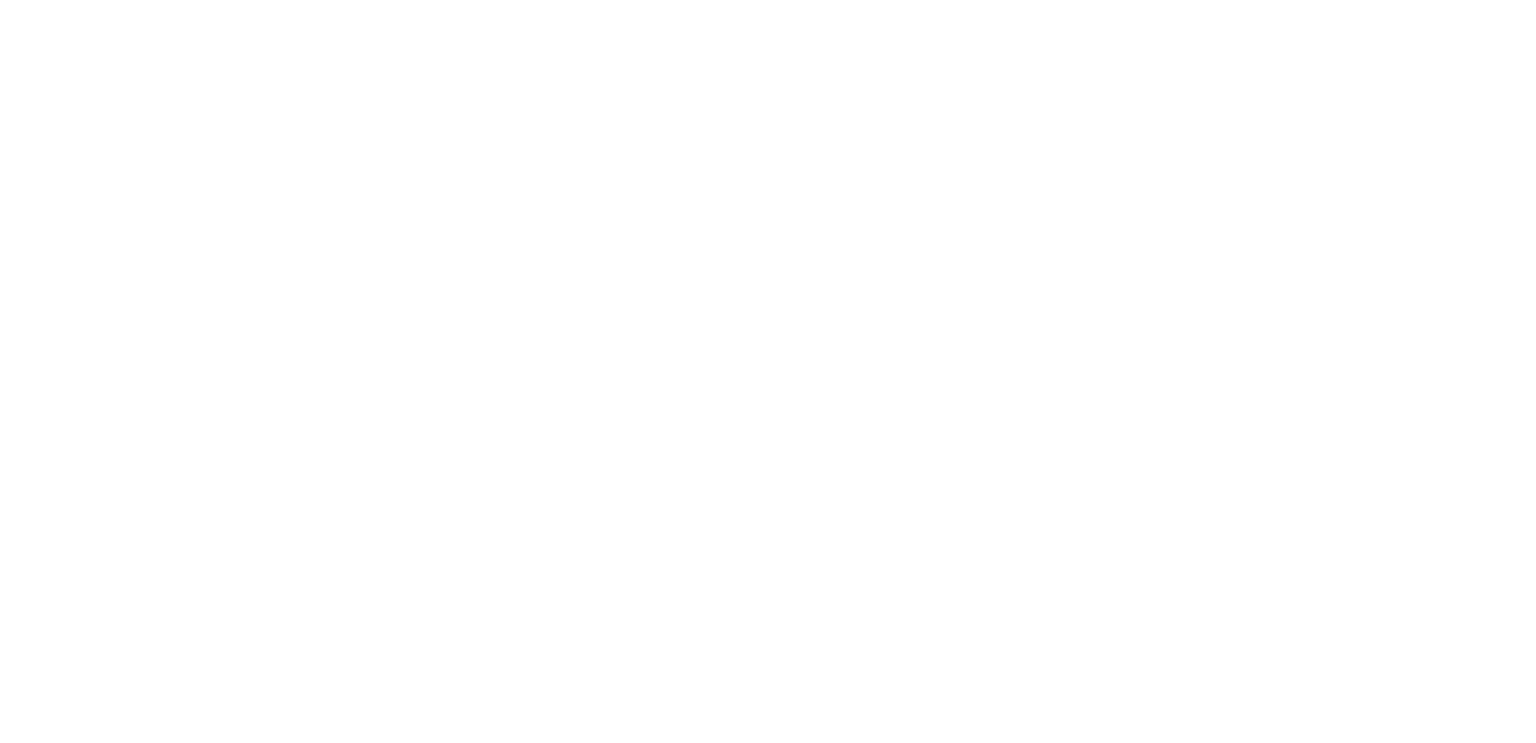 scroll, scrollTop: 0, scrollLeft: 0, axis: both 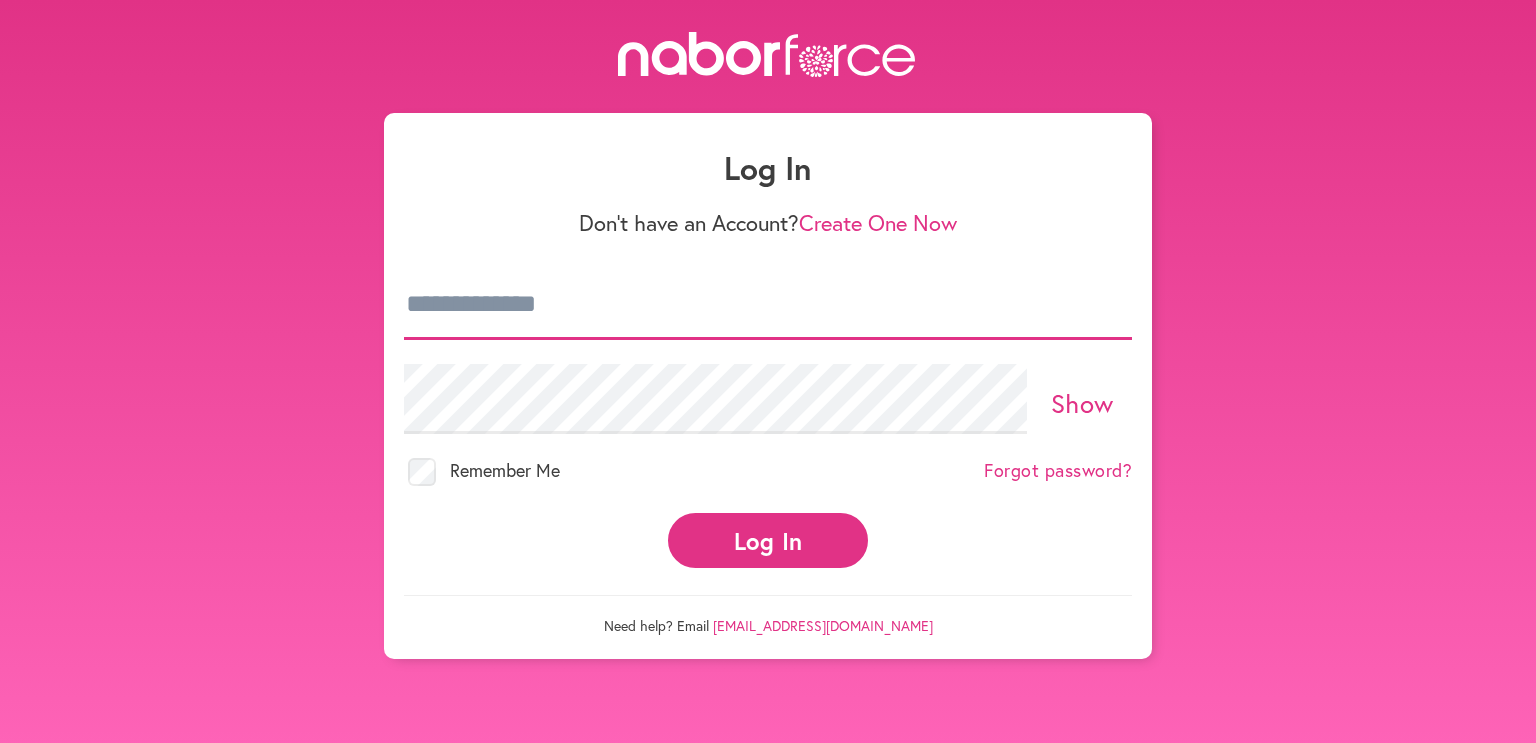 click at bounding box center [768, 305] 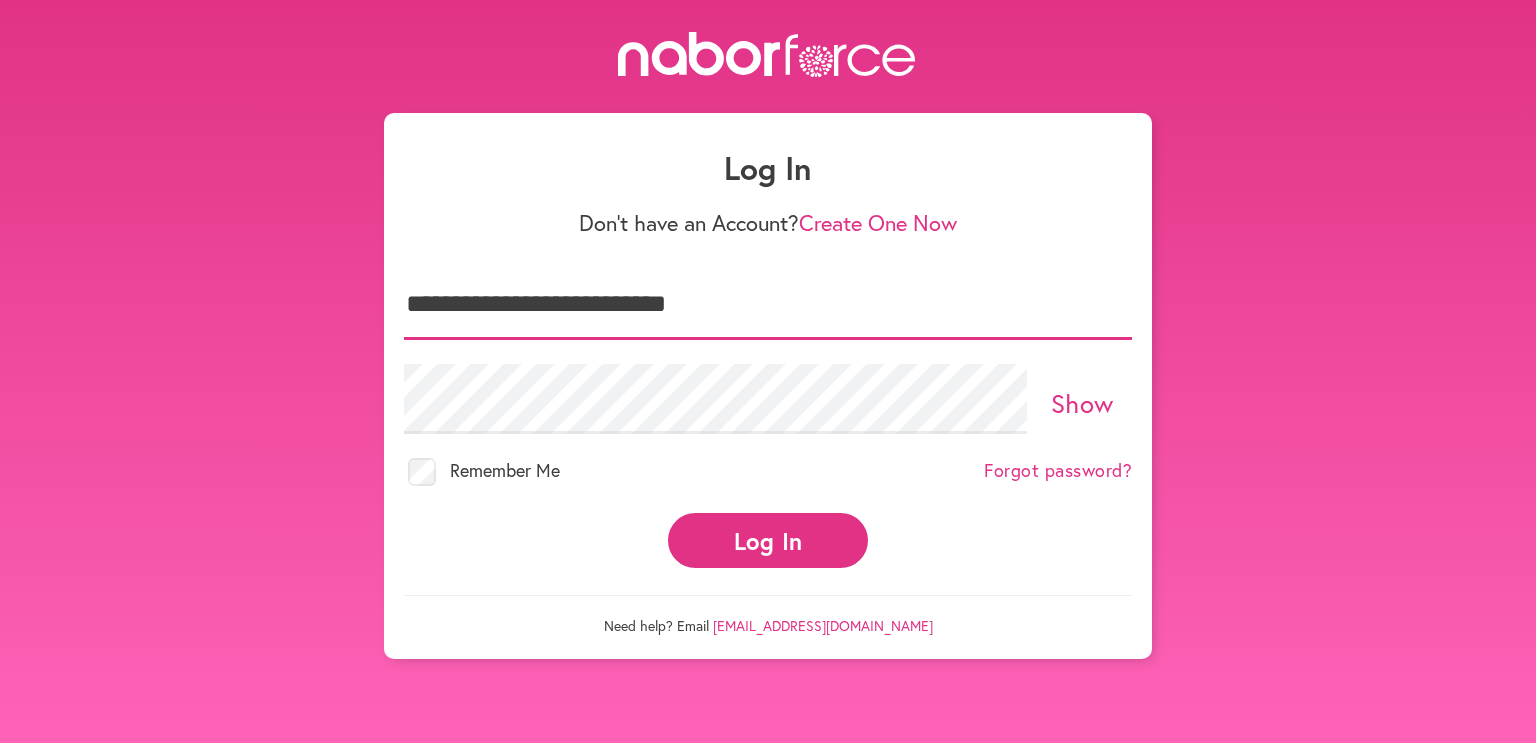 type on "**********" 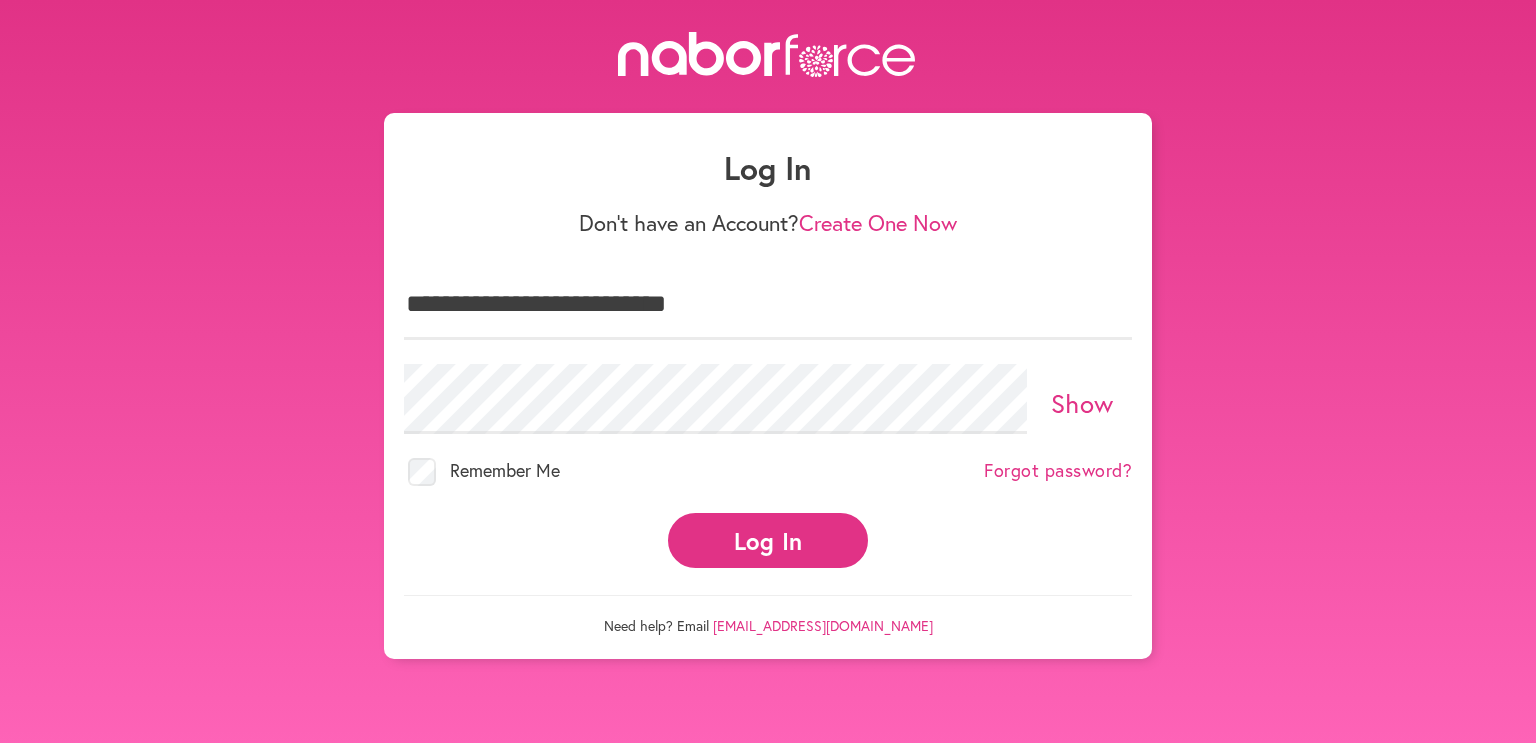 click on "Log In" at bounding box center [768, 540] 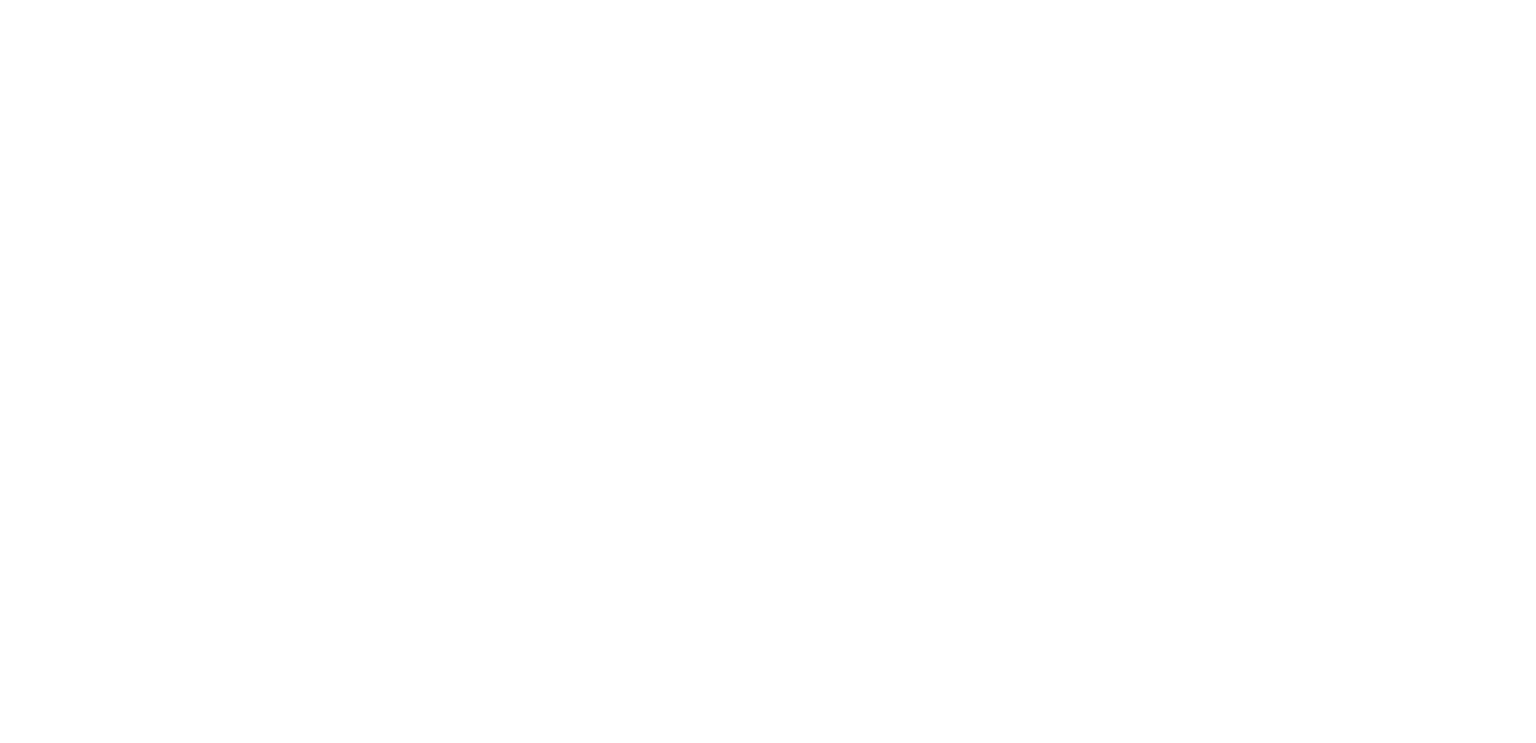 scroll, scrollTop: 0, scrollLeft: 0, axis: both 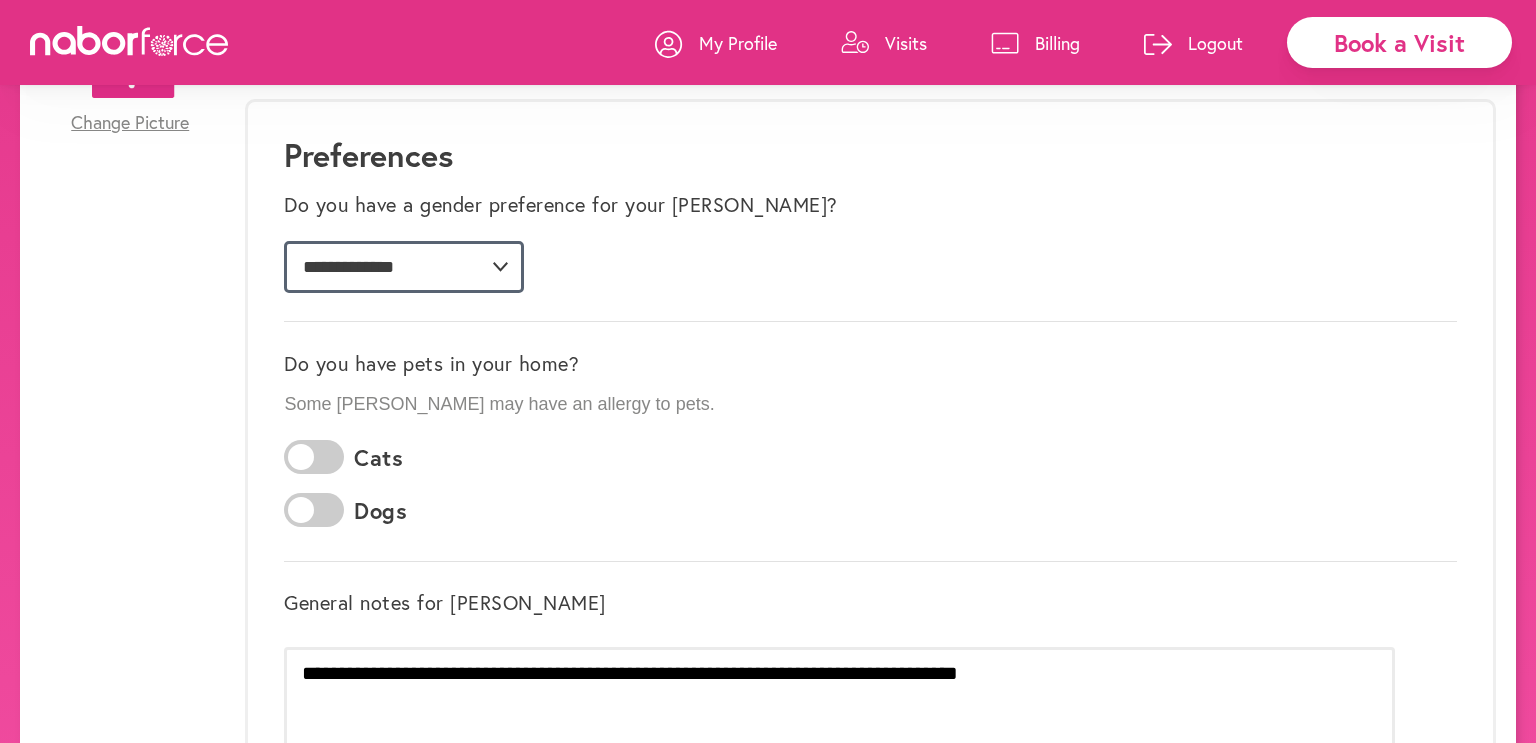 click on "**********" at bounding box center [404, 267] 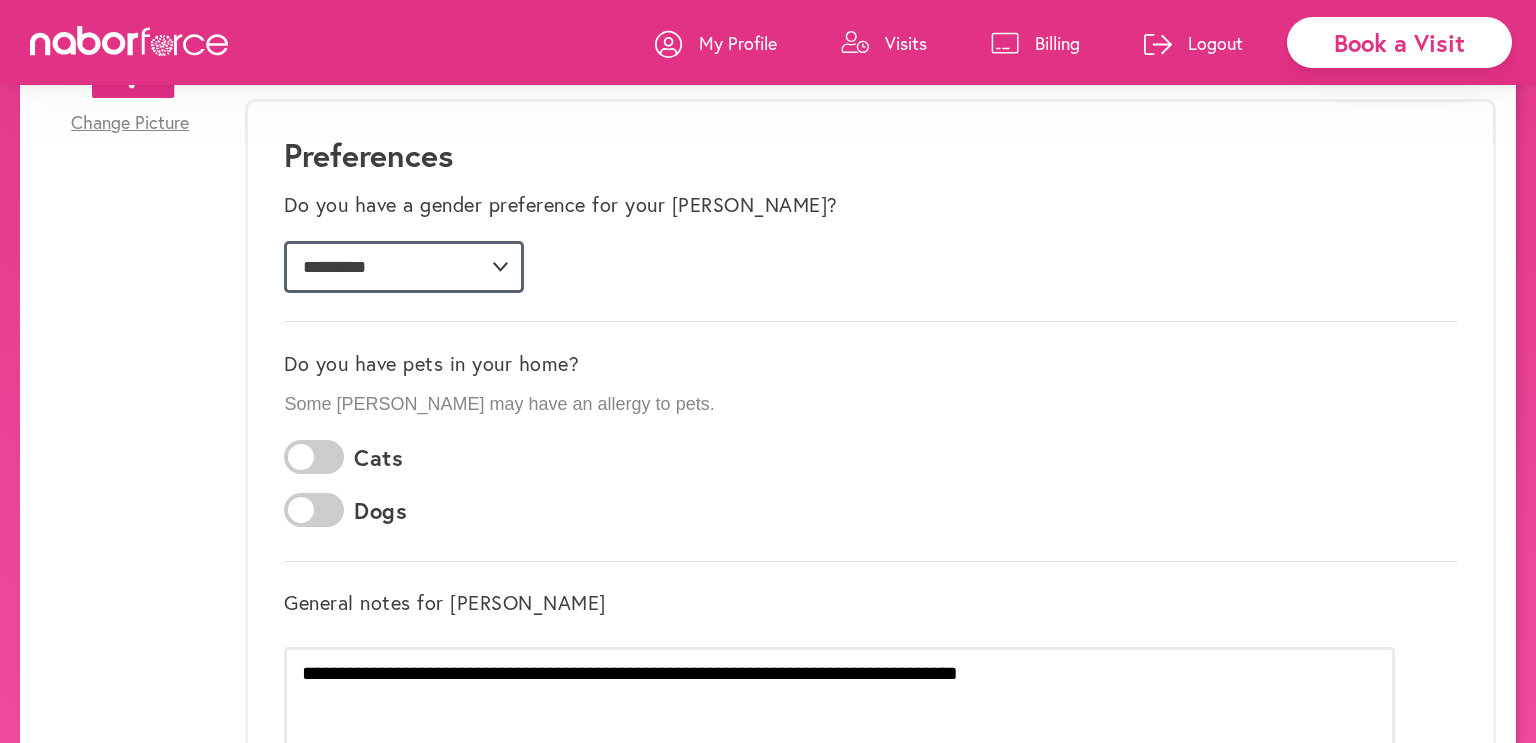 click on "**********" at bounding box center (404, 267) 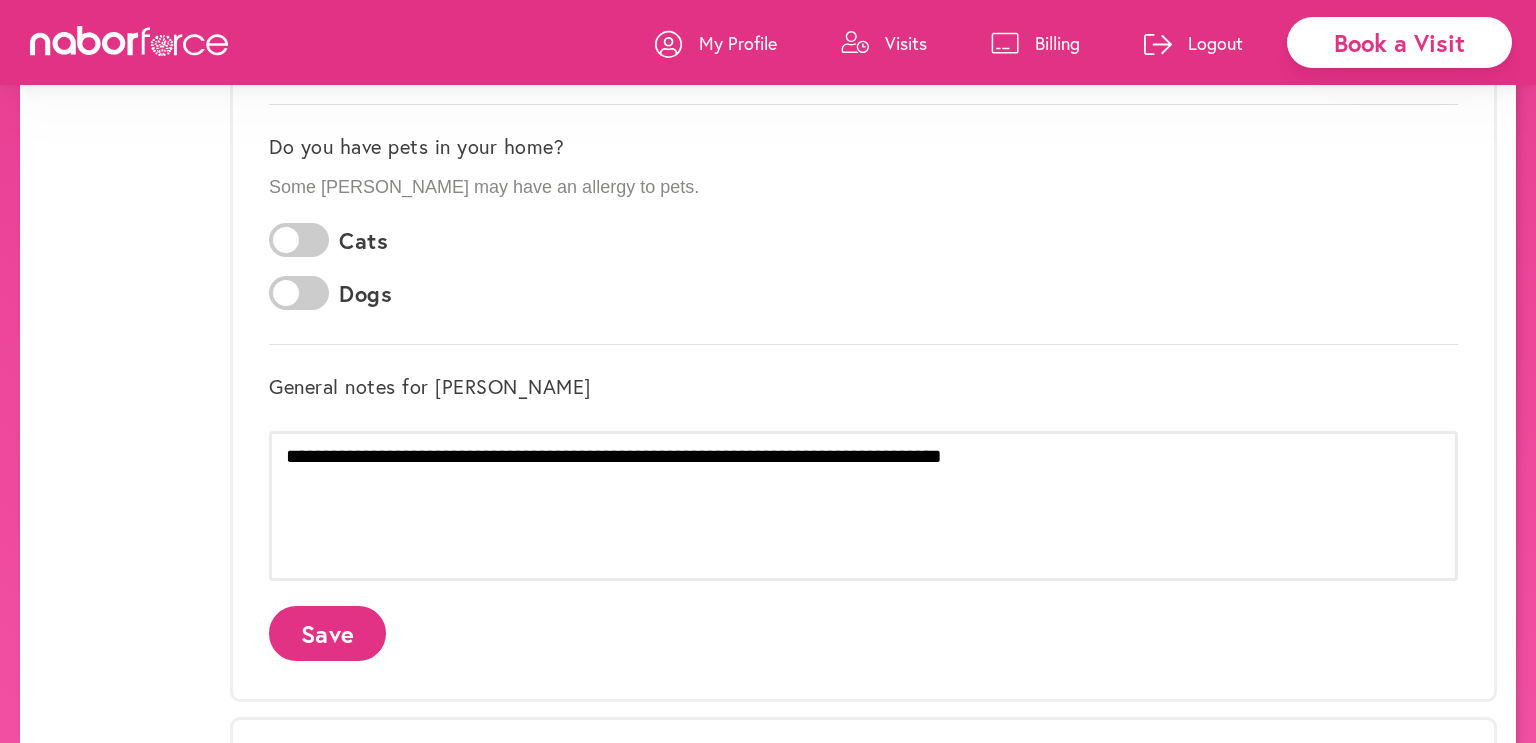 scroll, scrollTop: 581, scrollLeft: 0, axis: vertical 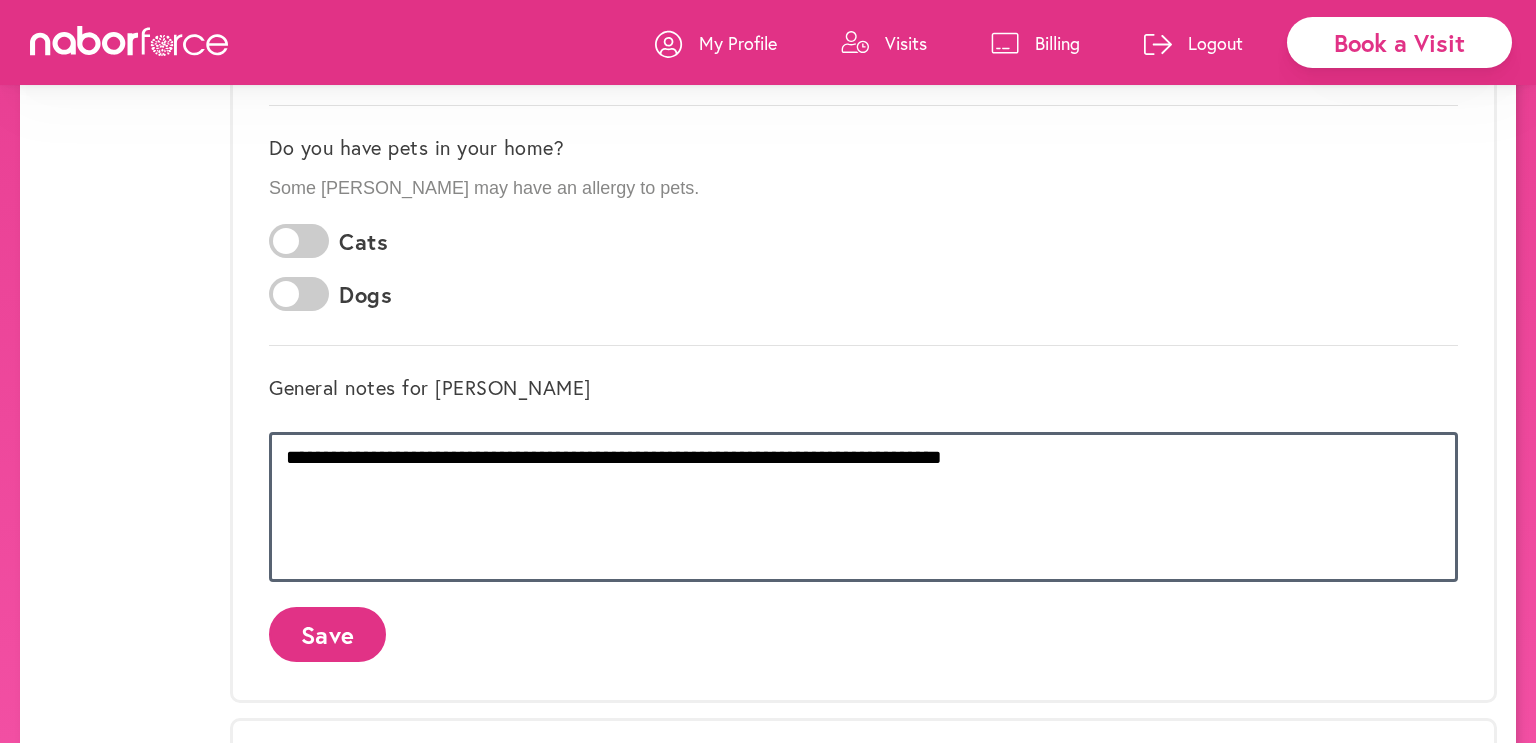 click on "**********" at bounding box center (863, 507) 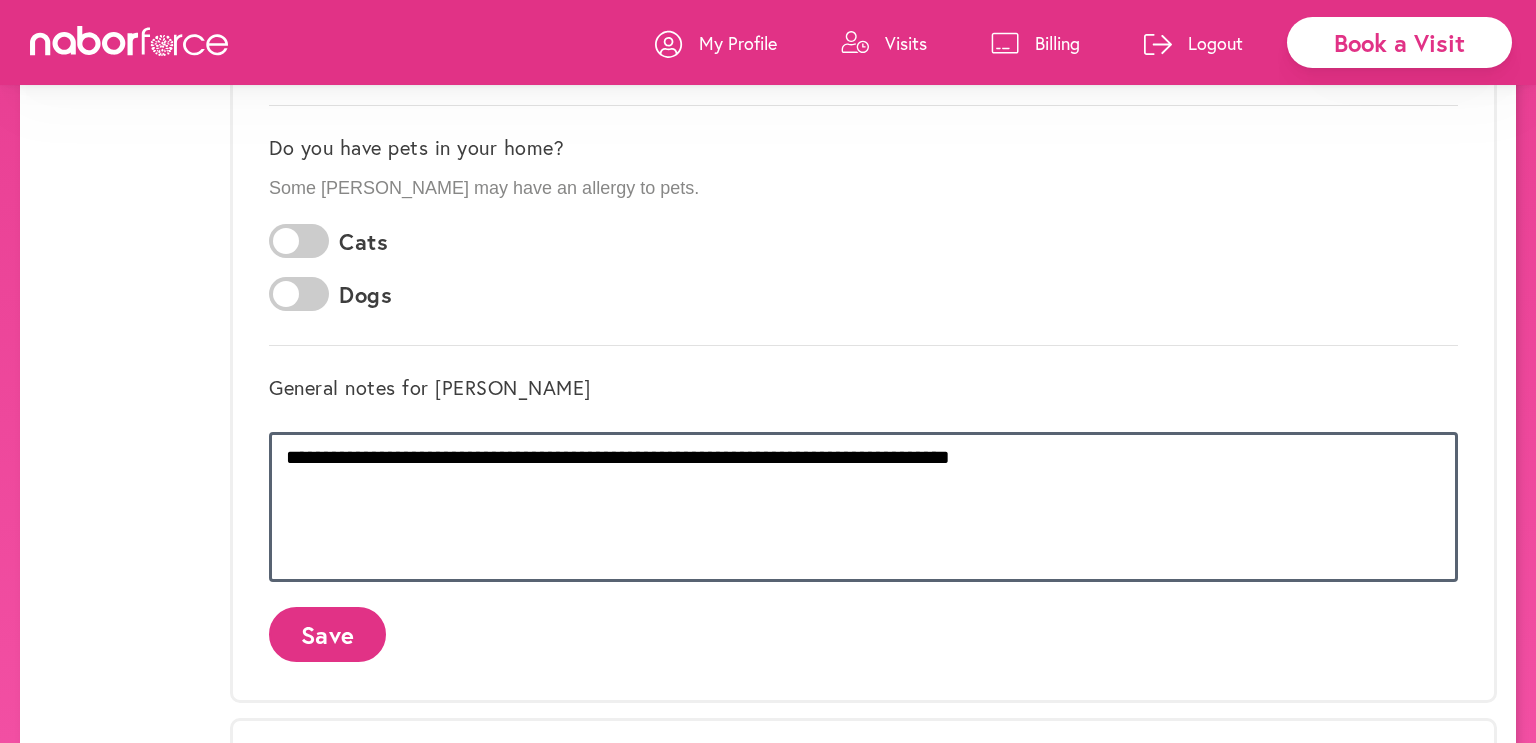 type on "**********" 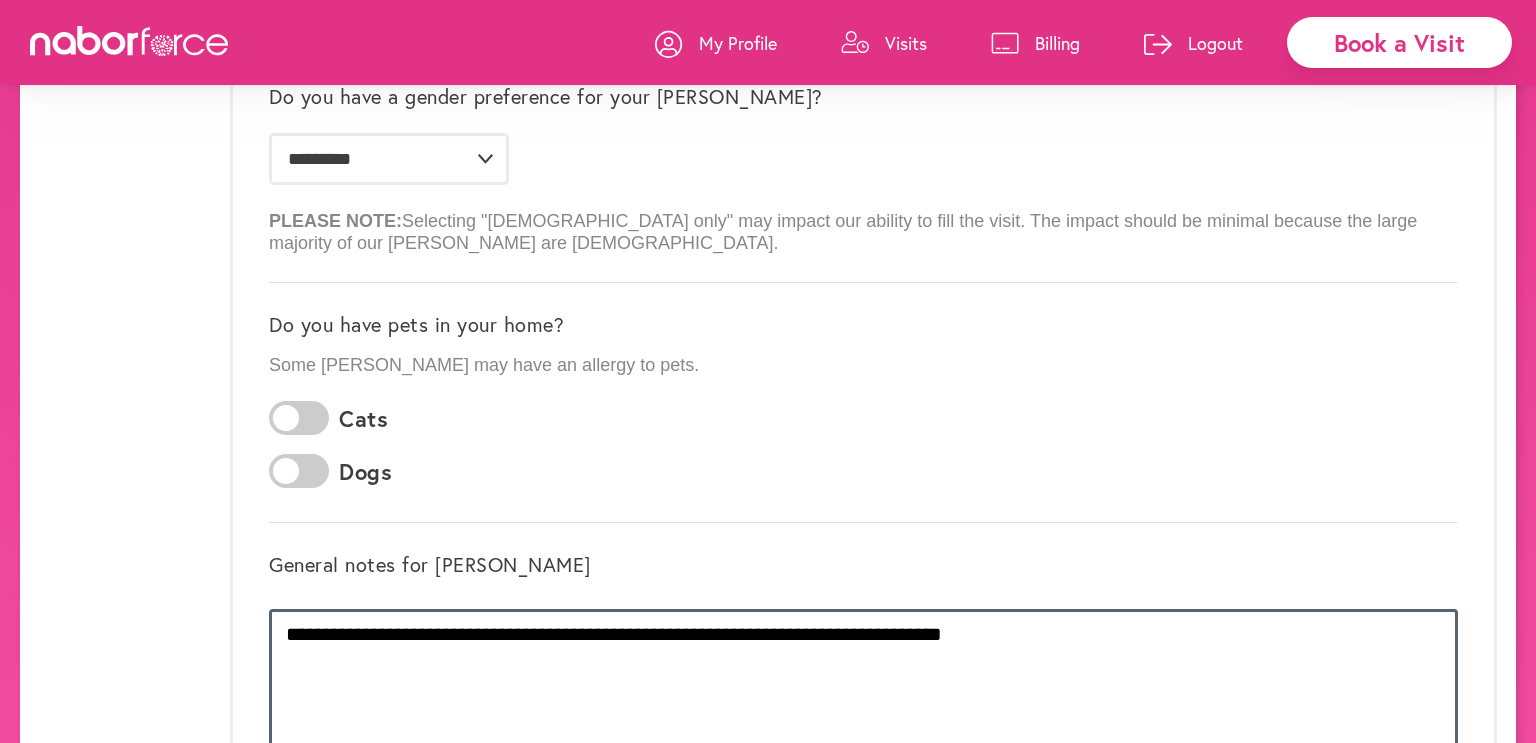 scroll, scrollTop: 404, scrollLeft: 0, axis: vertical 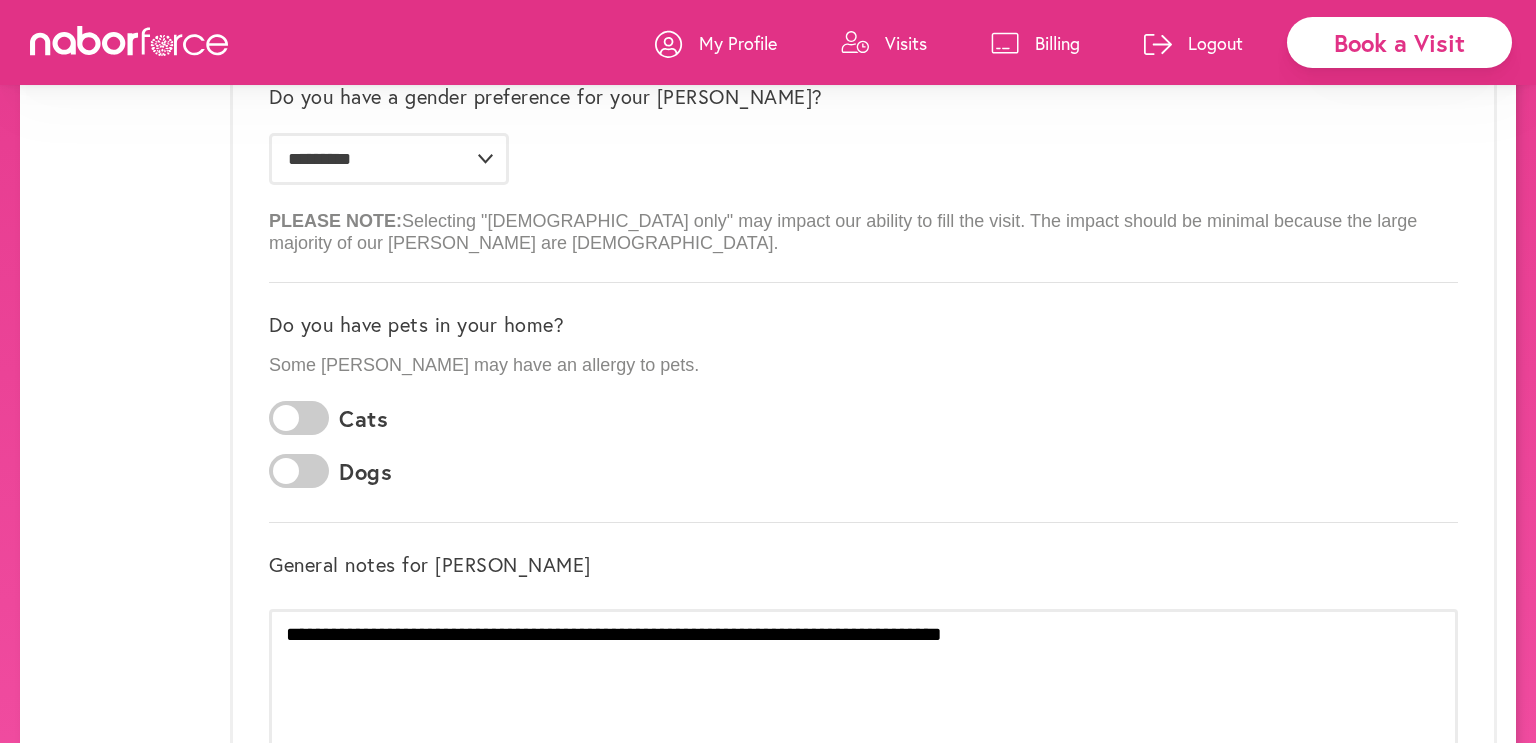 click at bounding box center (299, 471) 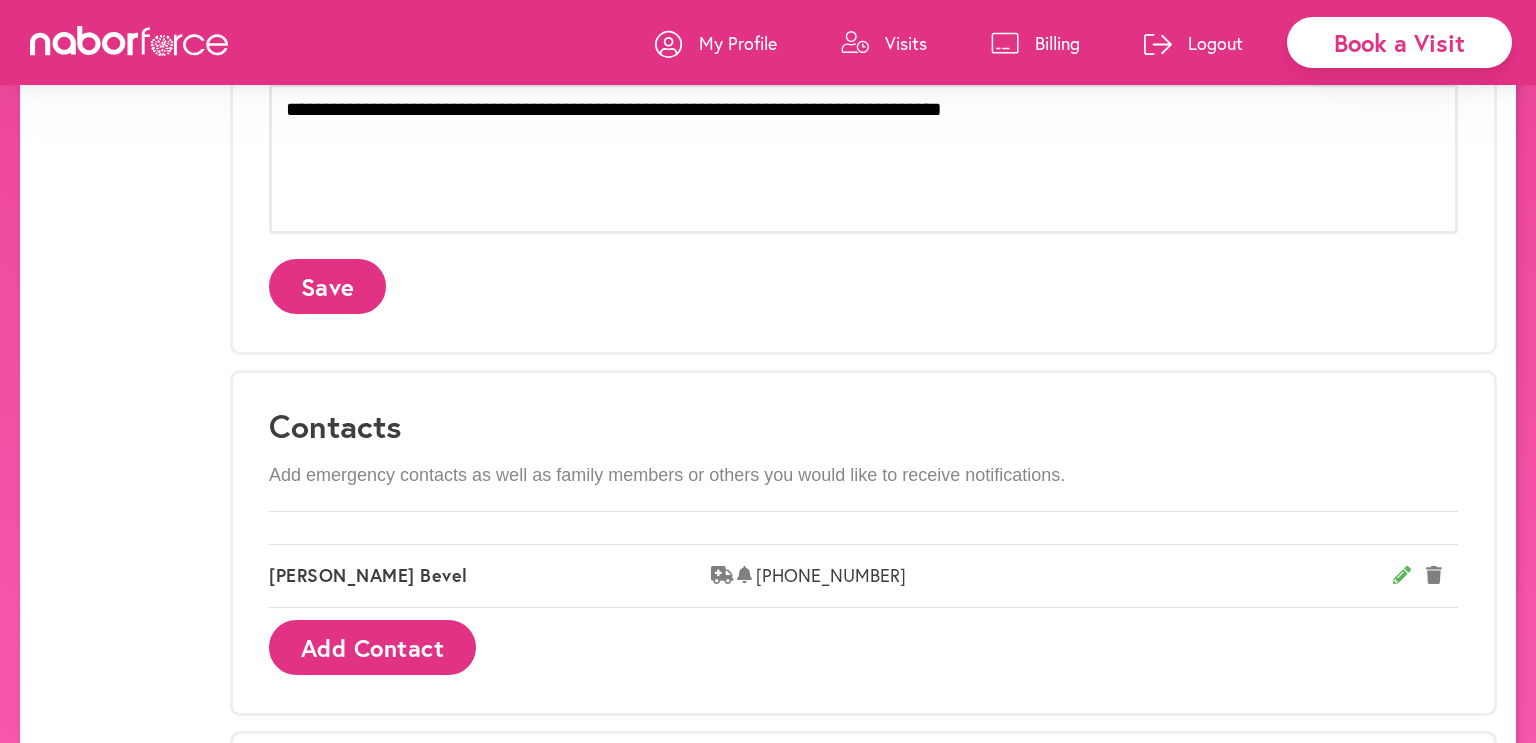 scroll, scrollTop: 921, scrollLeft: 0, axis: vertical 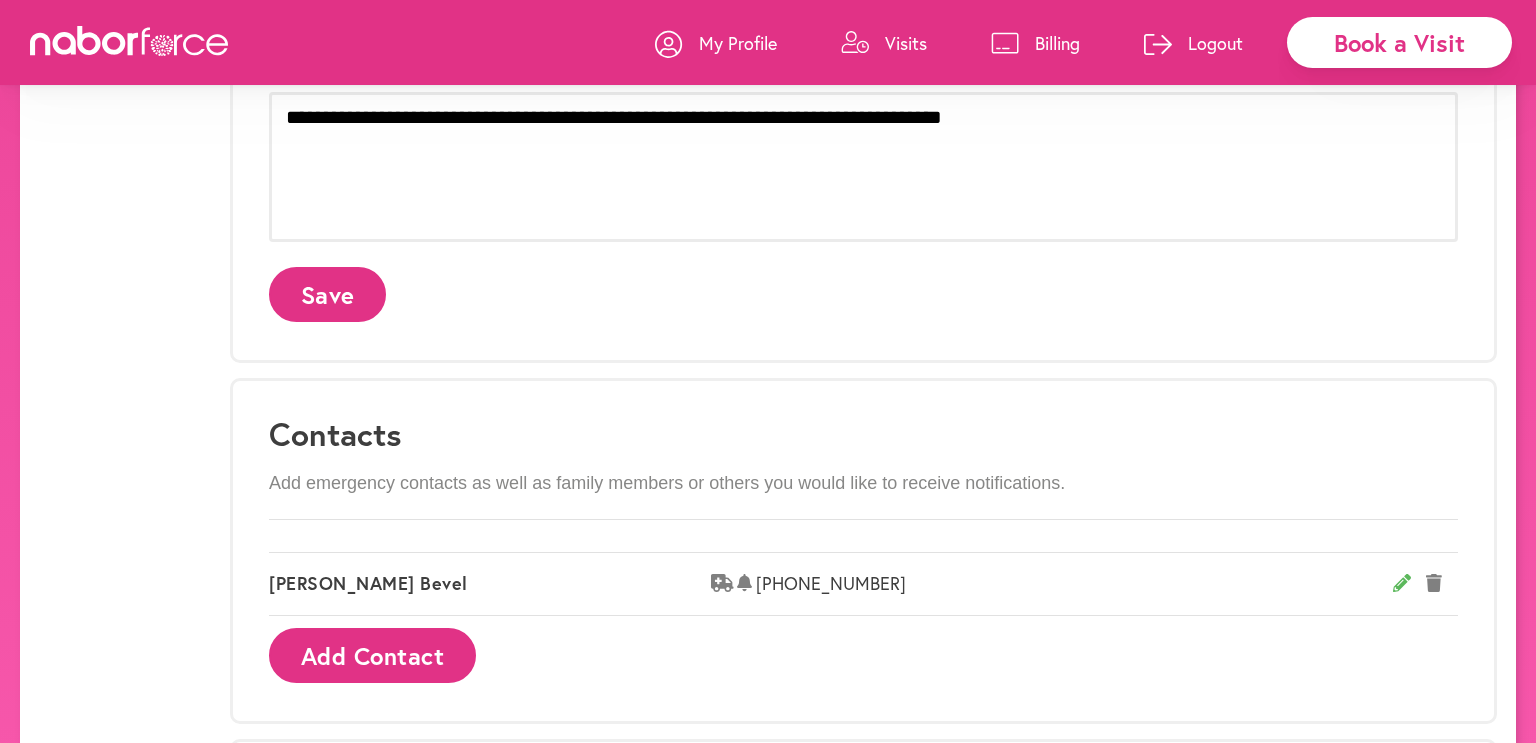 click on "Save" 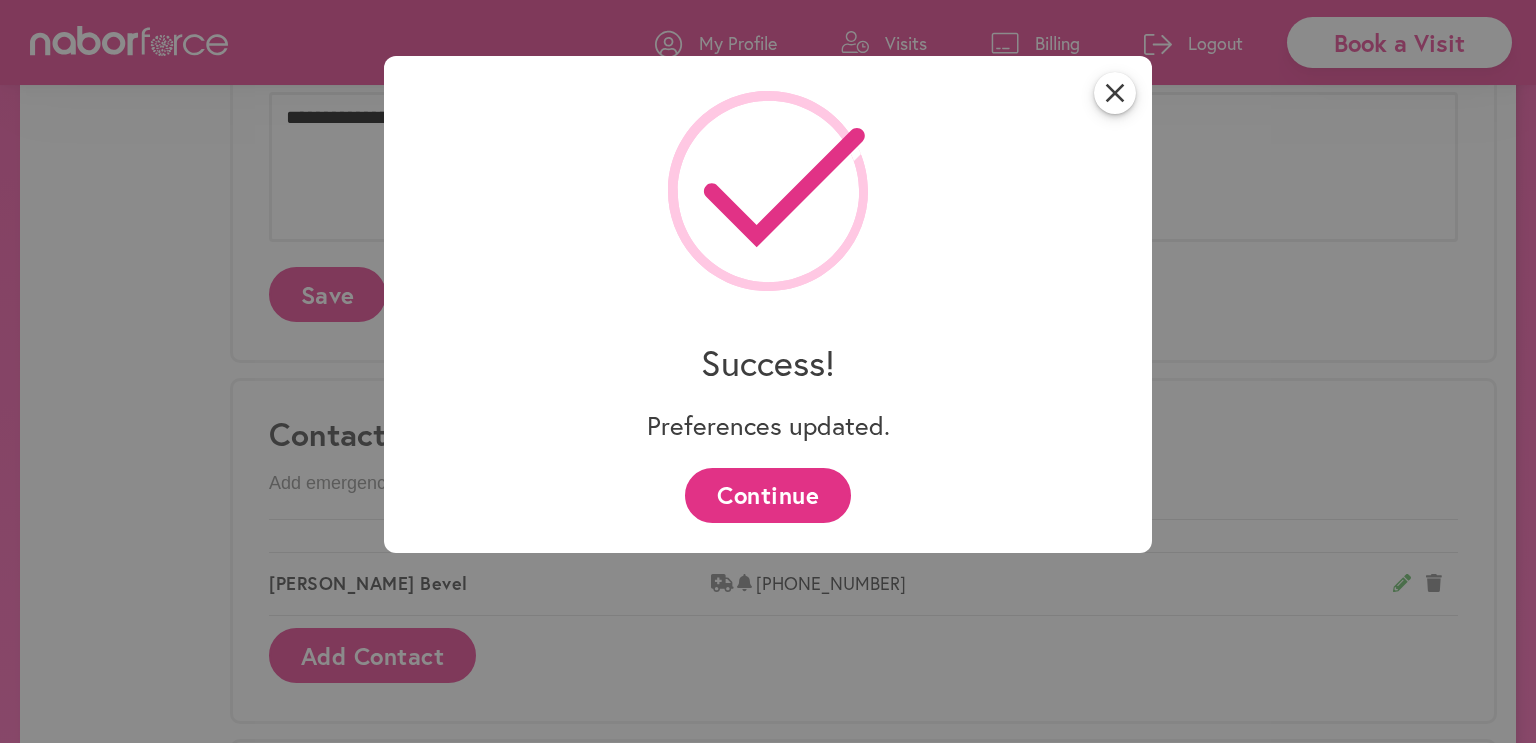 scroll, scrollTop: 0, scrollLeft: 0, axis: both 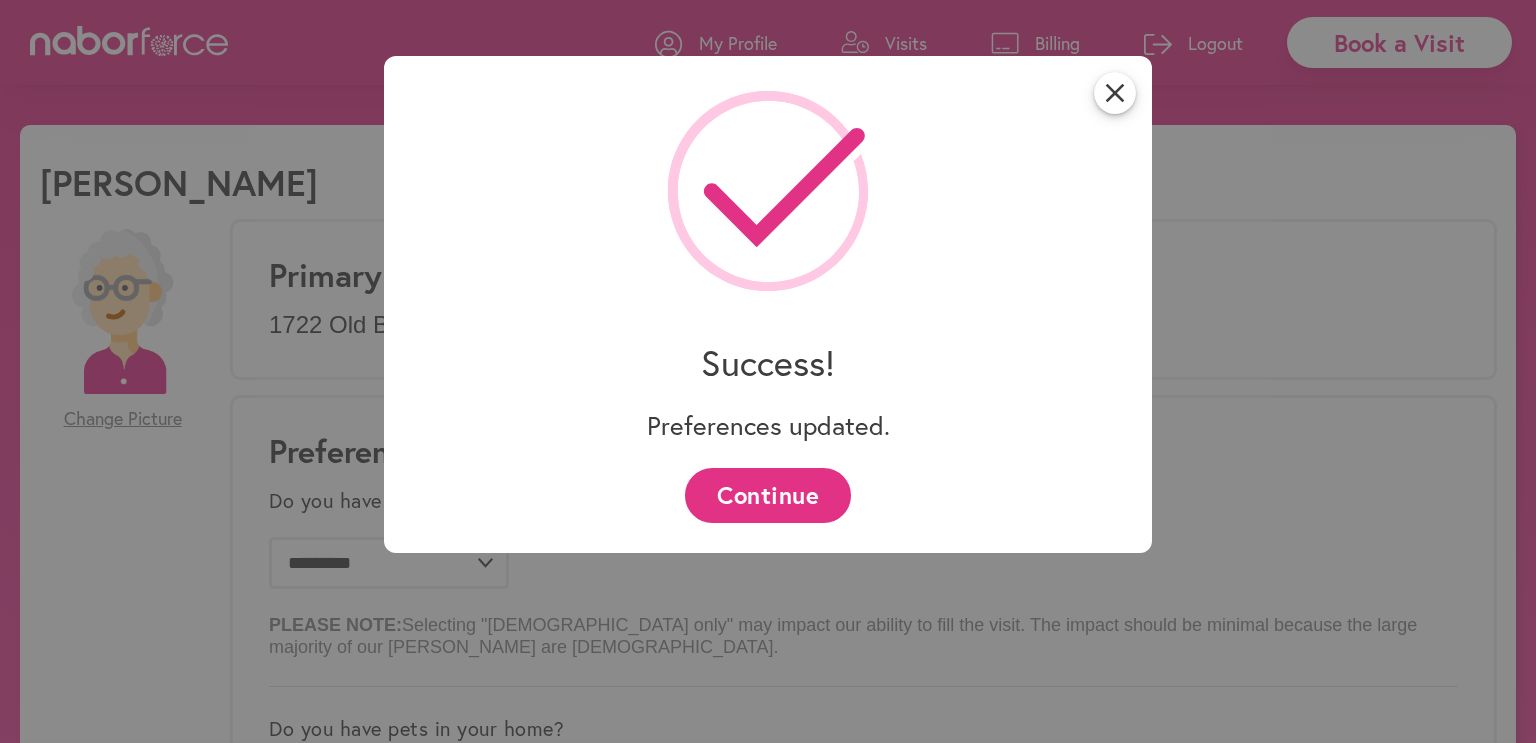 click on "Continue" at bounding box center (767, 495) 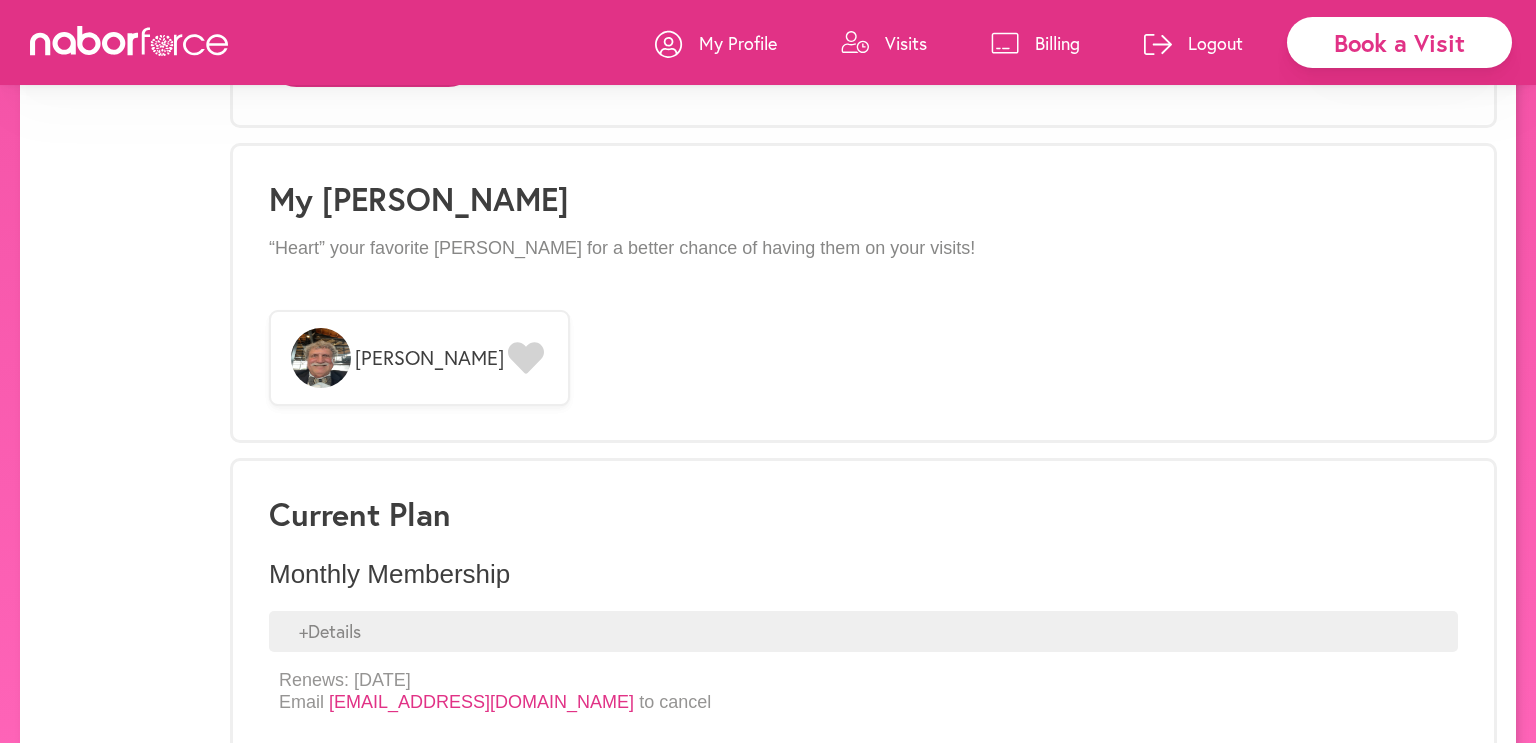 scroll, scrollTop: 1518, scrollLeft: 0, axis: vertical 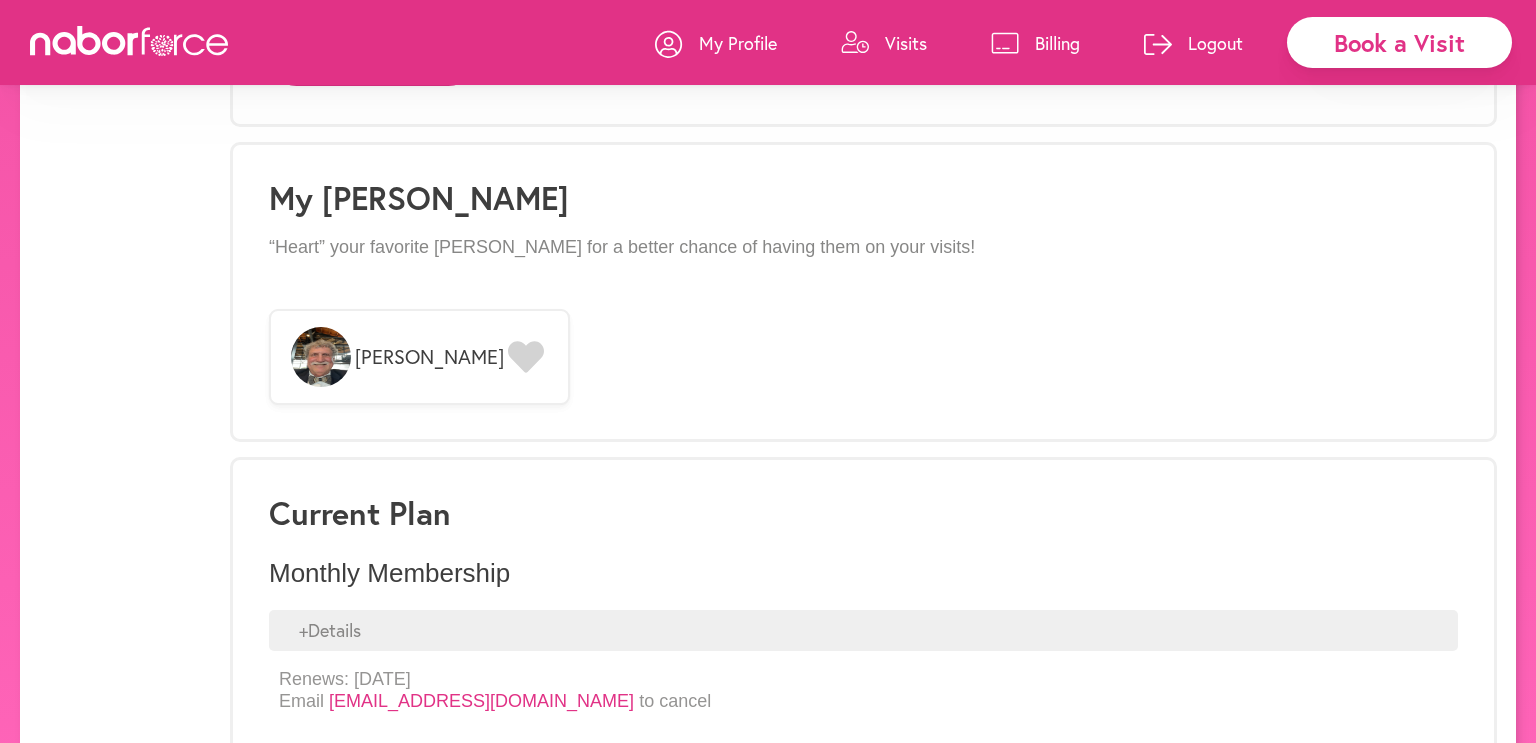 click on "[PERSON_NAME]" at bounding box center [429, 357] 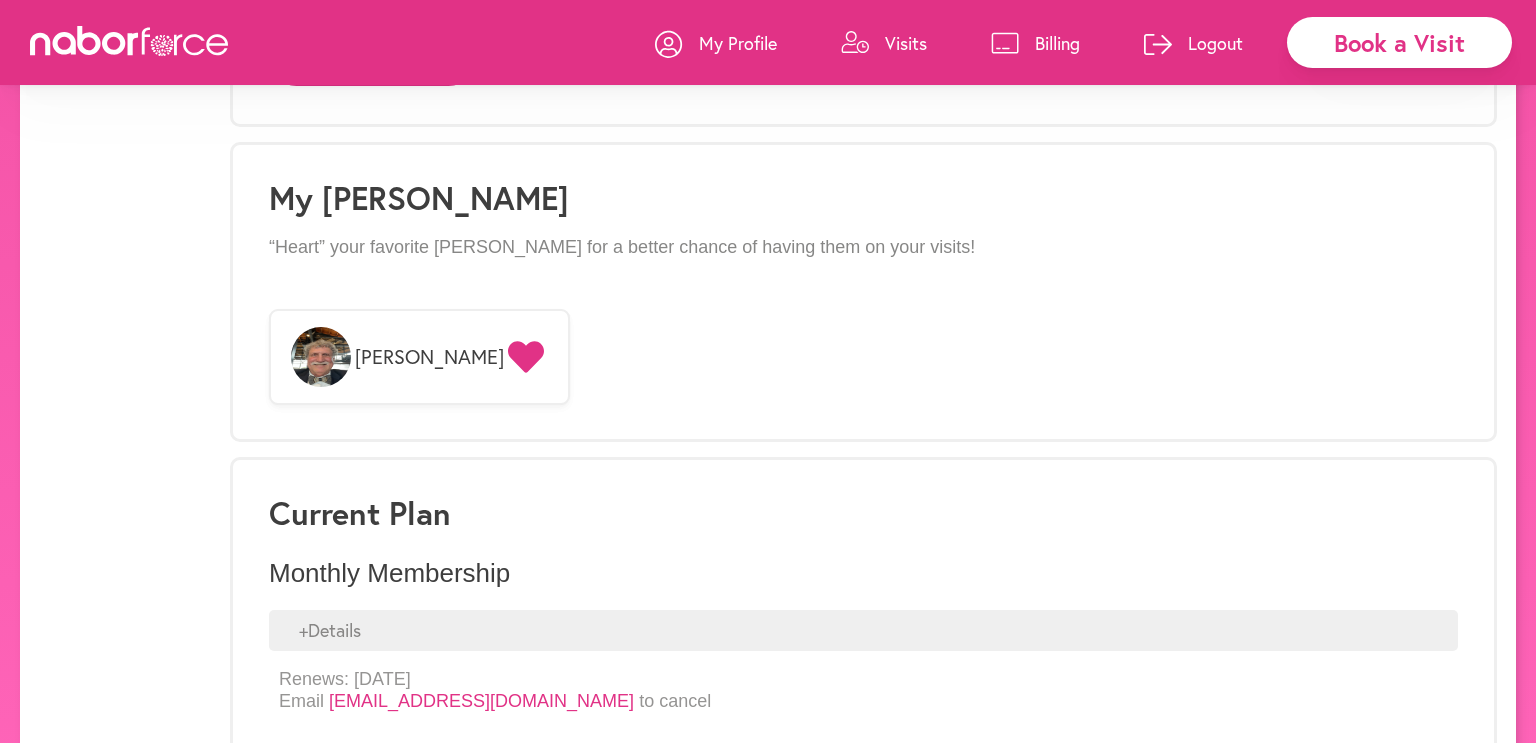 click on "[PERSON_NAME]" at bounding box center (419, 357) 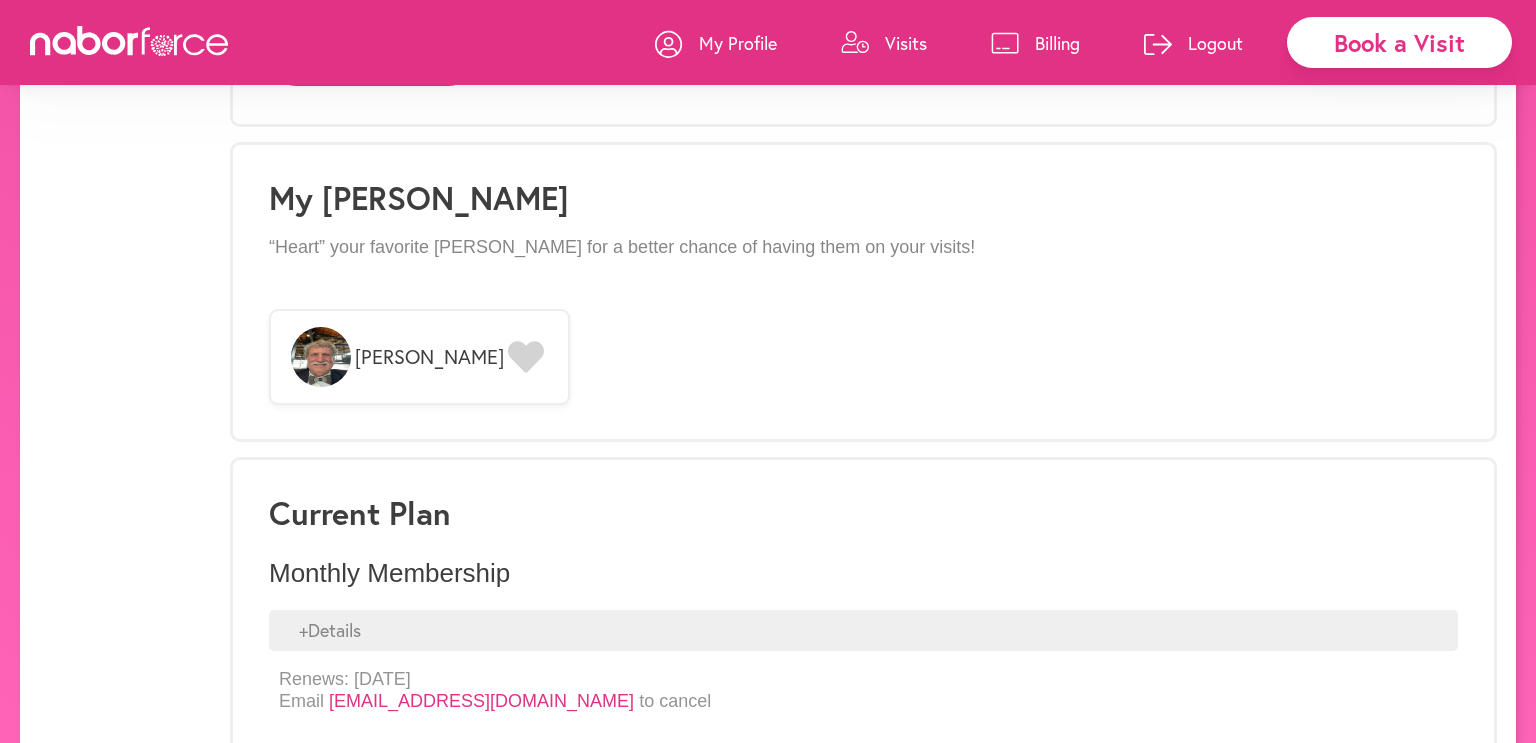 click on "[PERSON_NAME]" at bounding box center (419, 357) 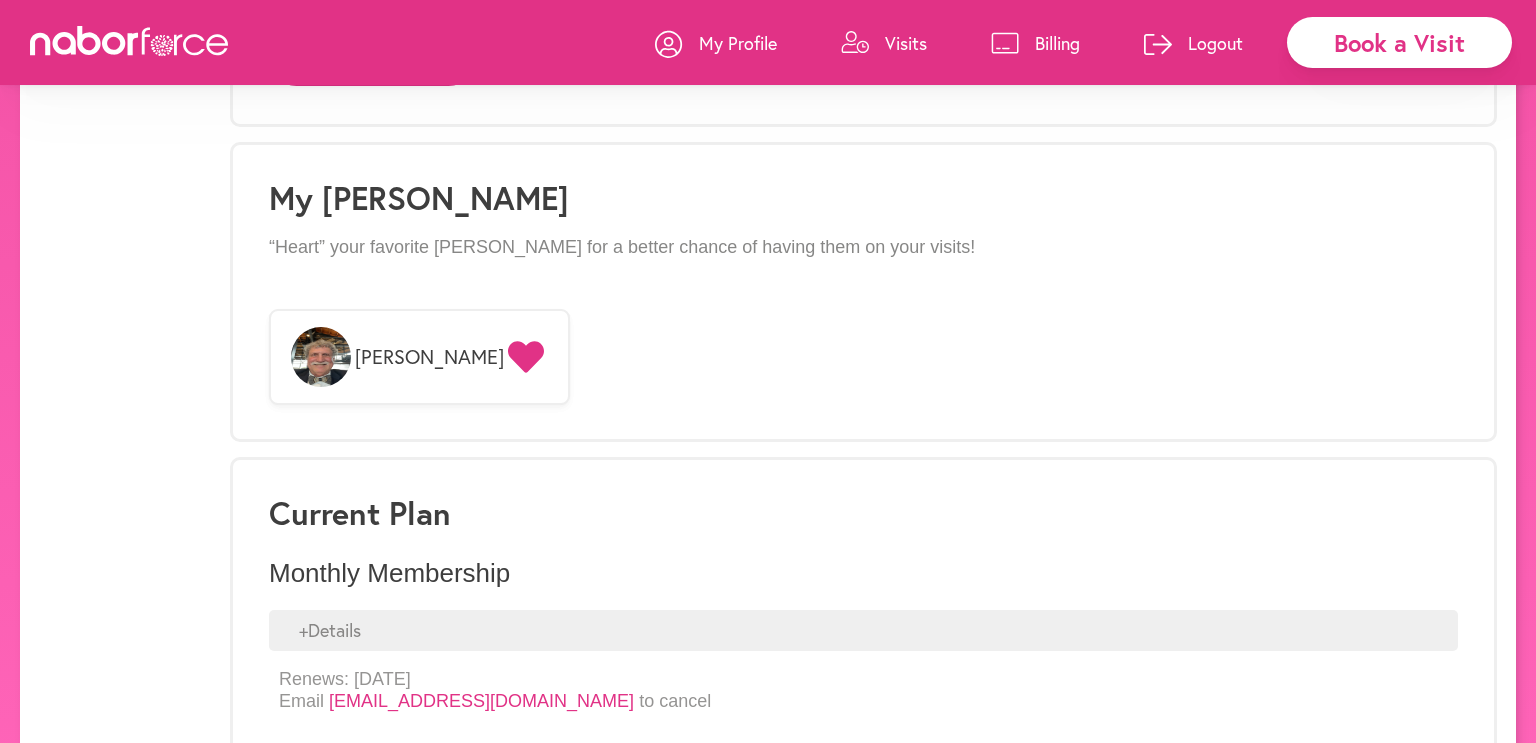 click 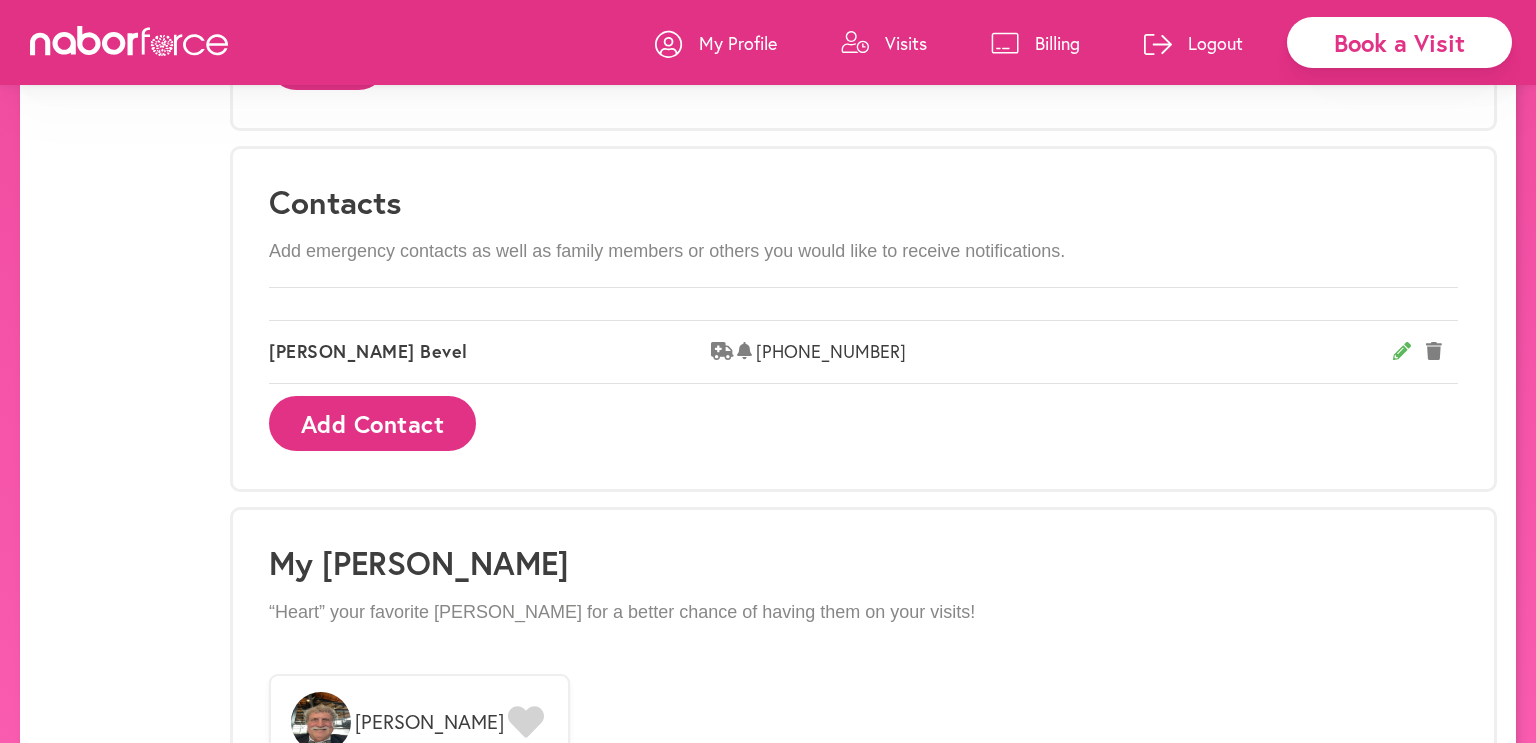scroll, scrollTop: 1152, scrollLeft: 0, axis: vertical 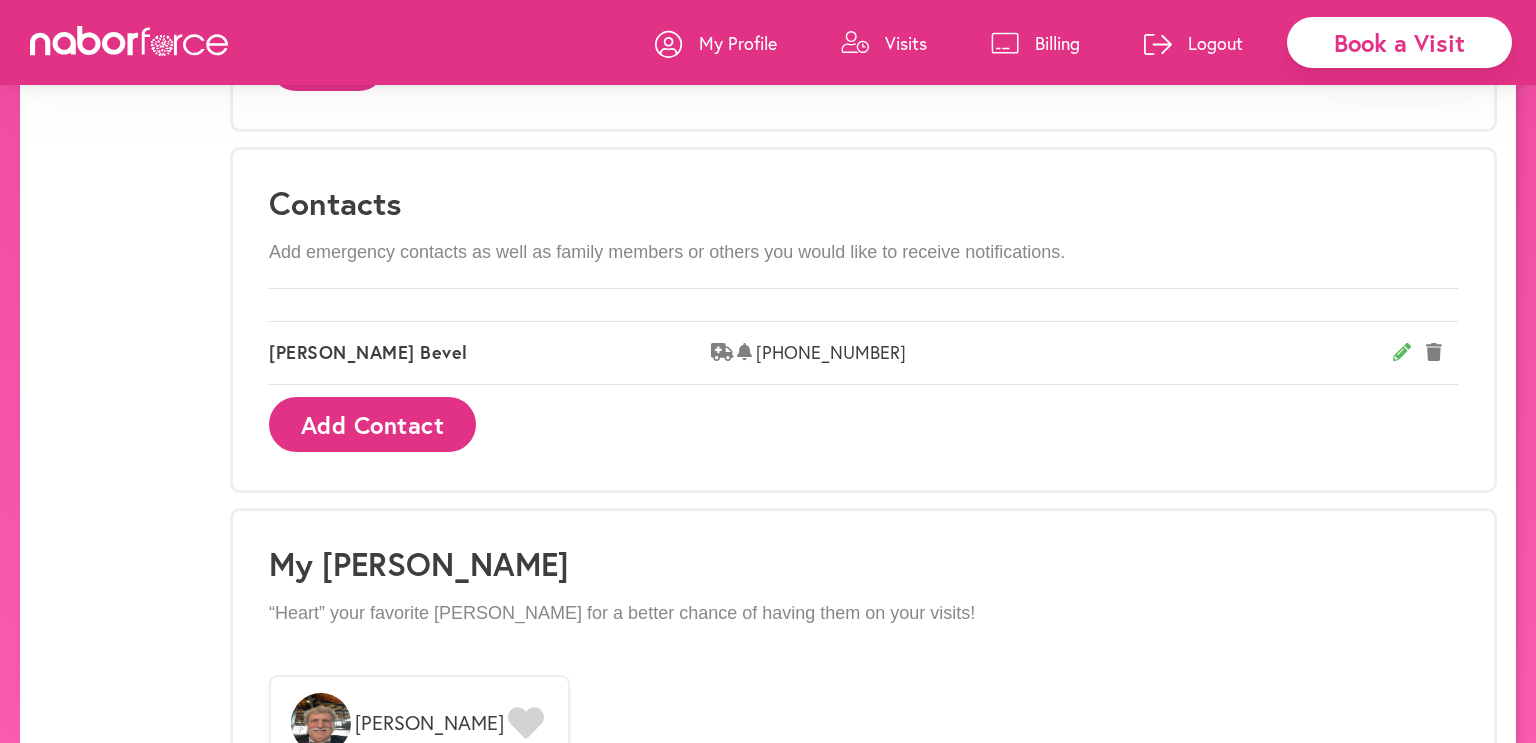 click on "Visits" at bounding box center (906, 43) 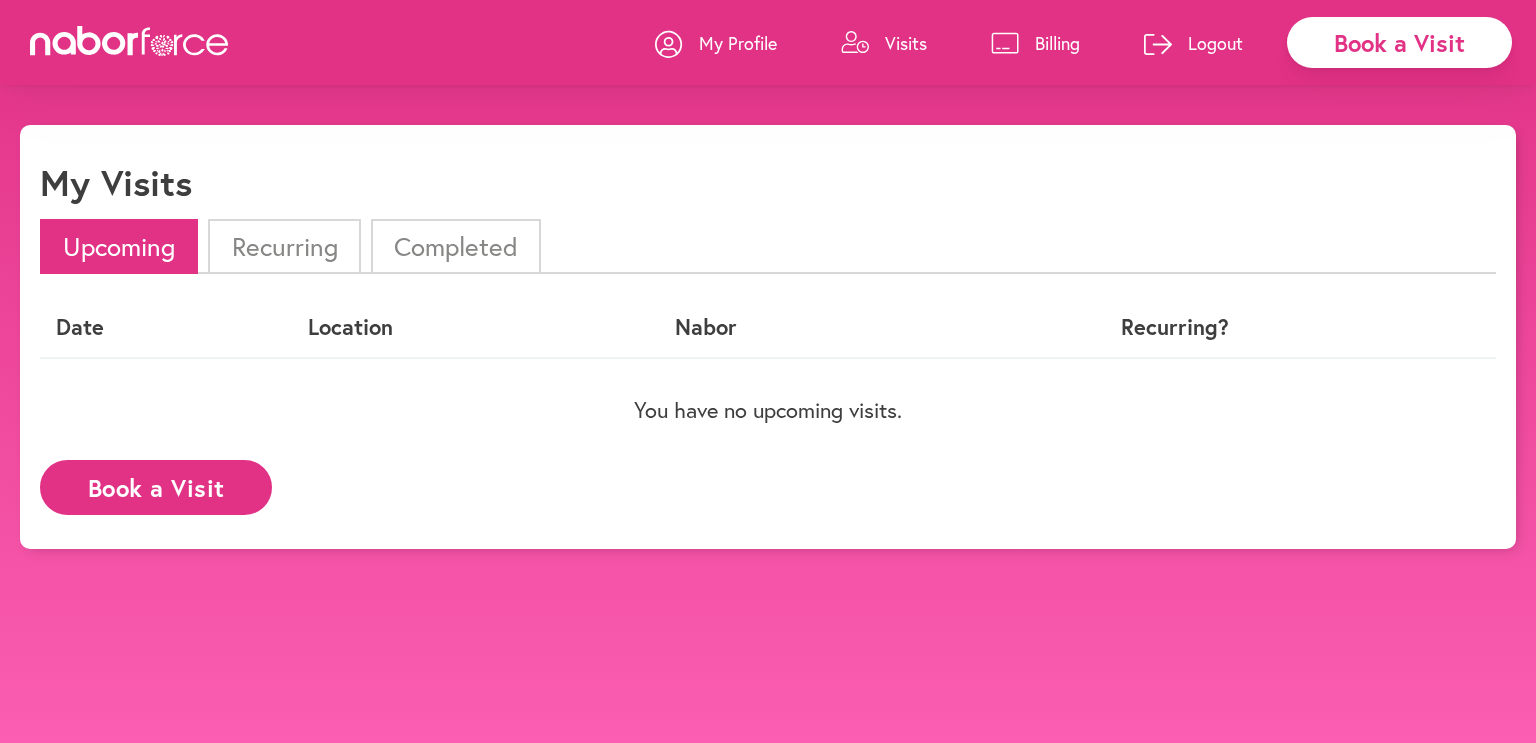 click on "Recurring" at bounding box center (284, 246) 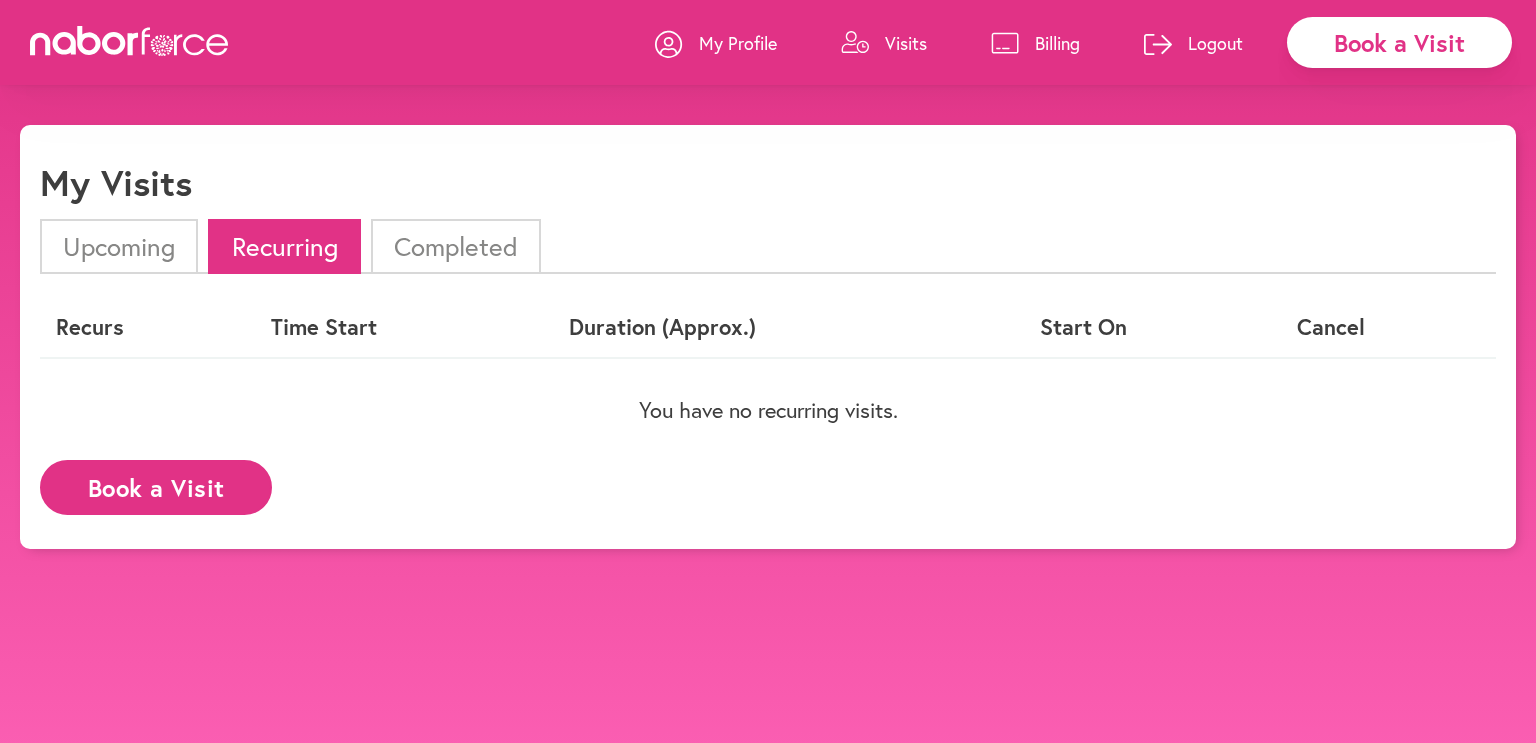 click on "Completed" at bounding box center [456, 246] 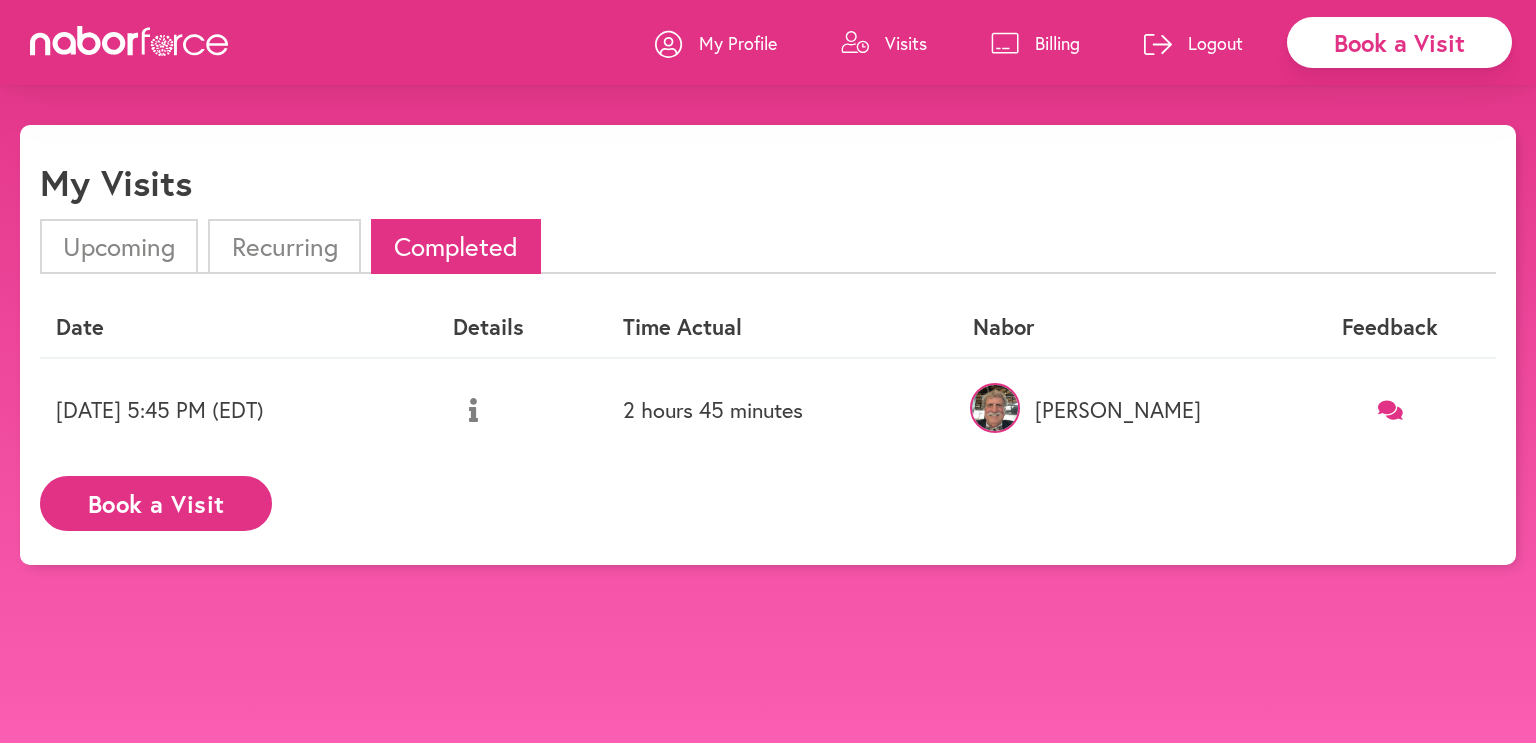 click 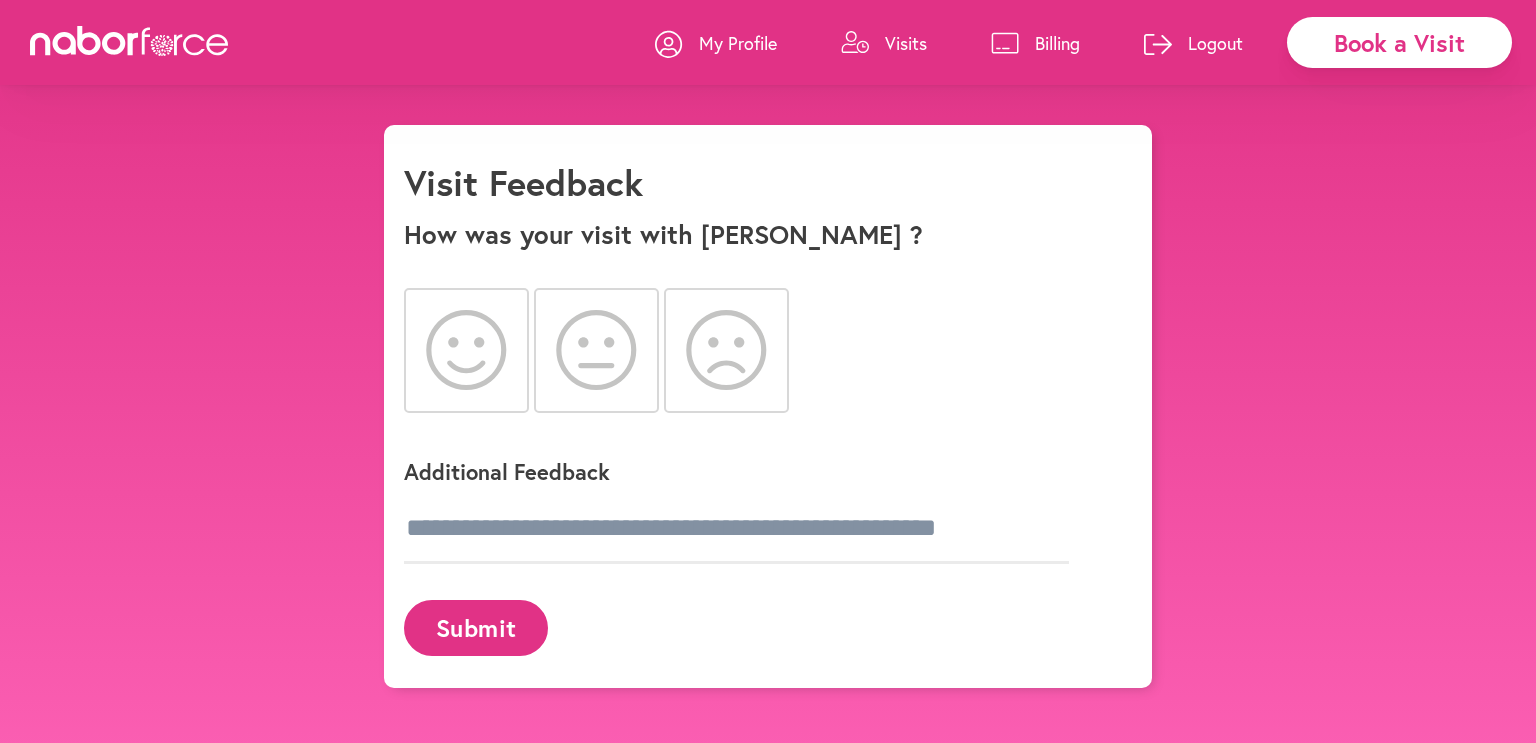click on "Visits" at bounding box center (906, 43) 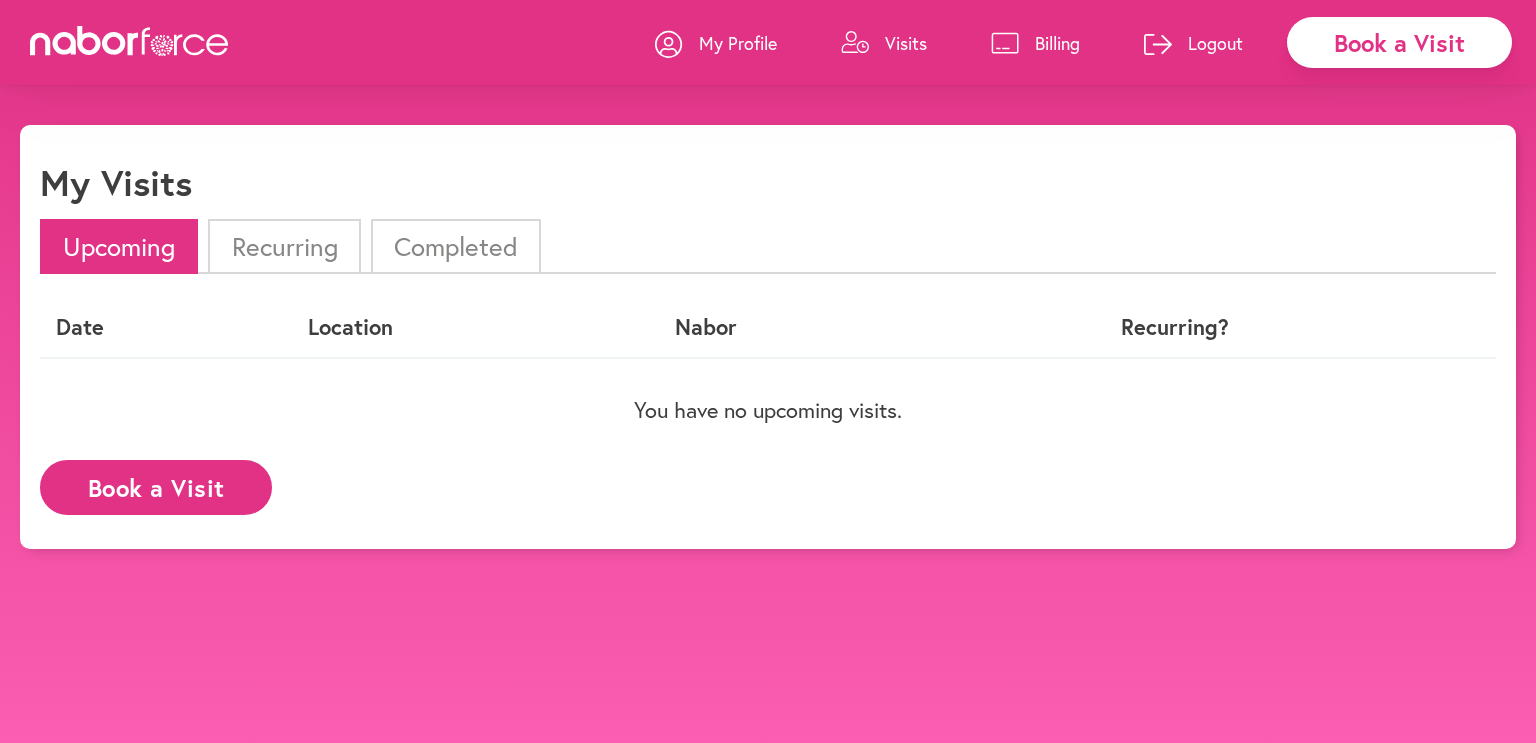 click on "Book a Visit" at bounding box center (156, 487) 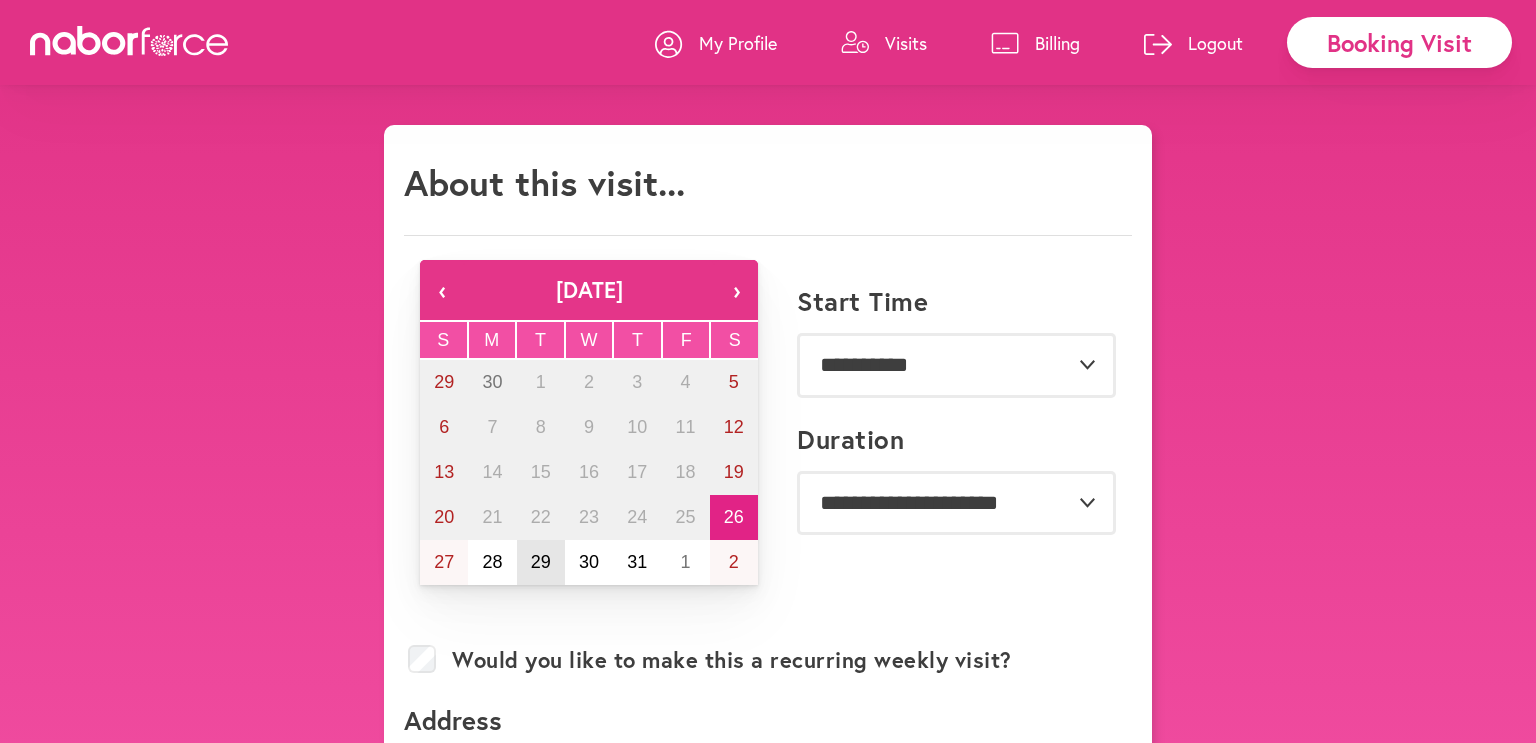 click on "29" at bounding box center [541, 562] 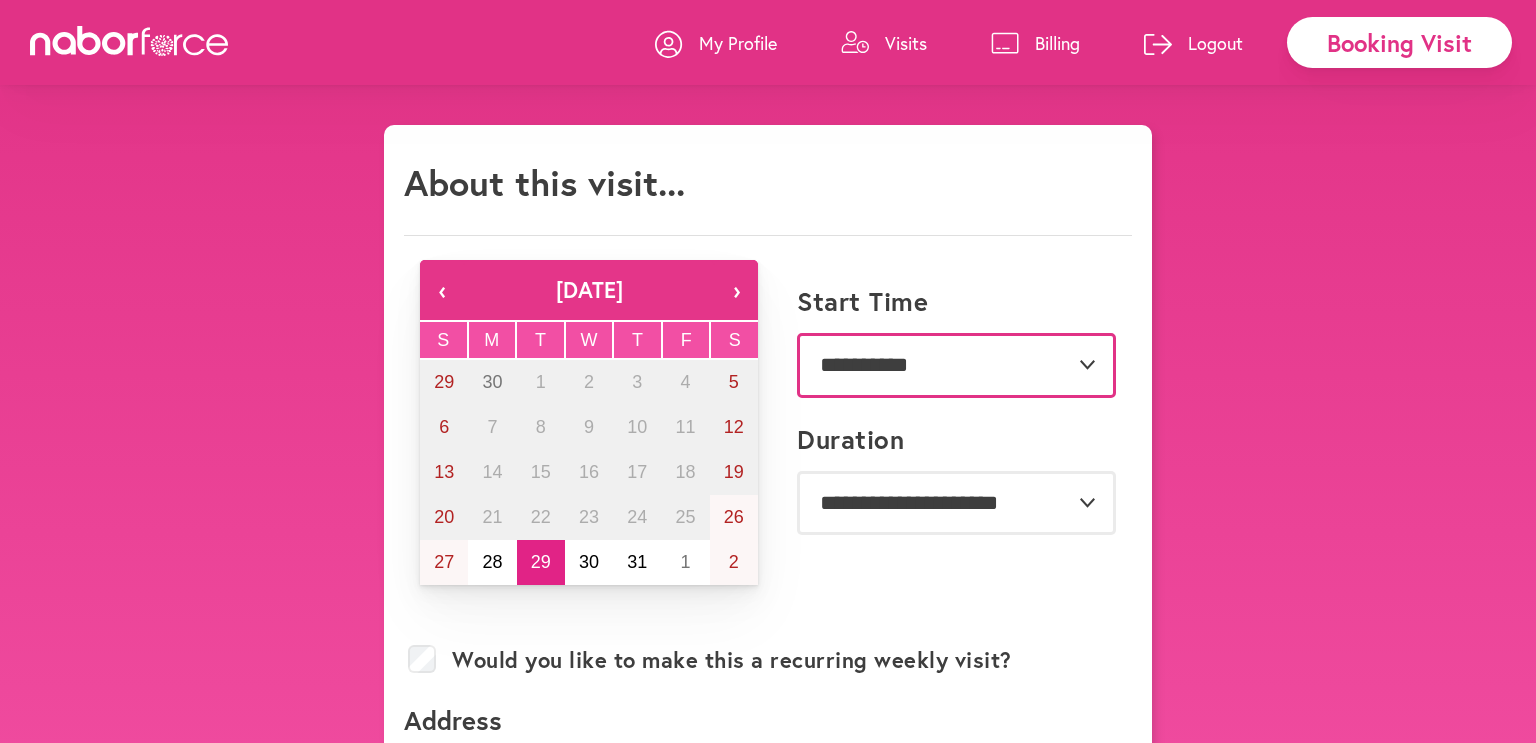 click on "**********" at bounding box center (956, 365) 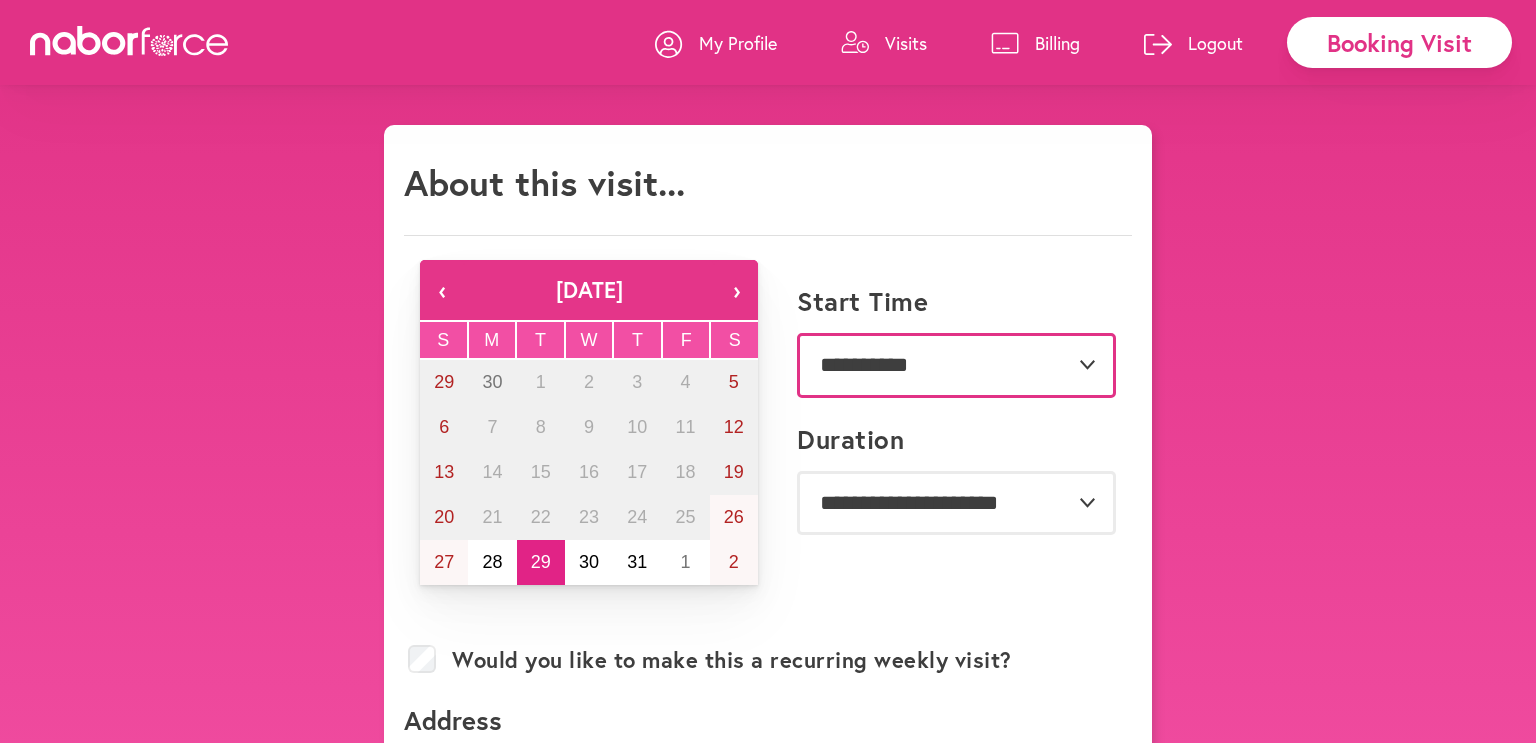 select on "********" 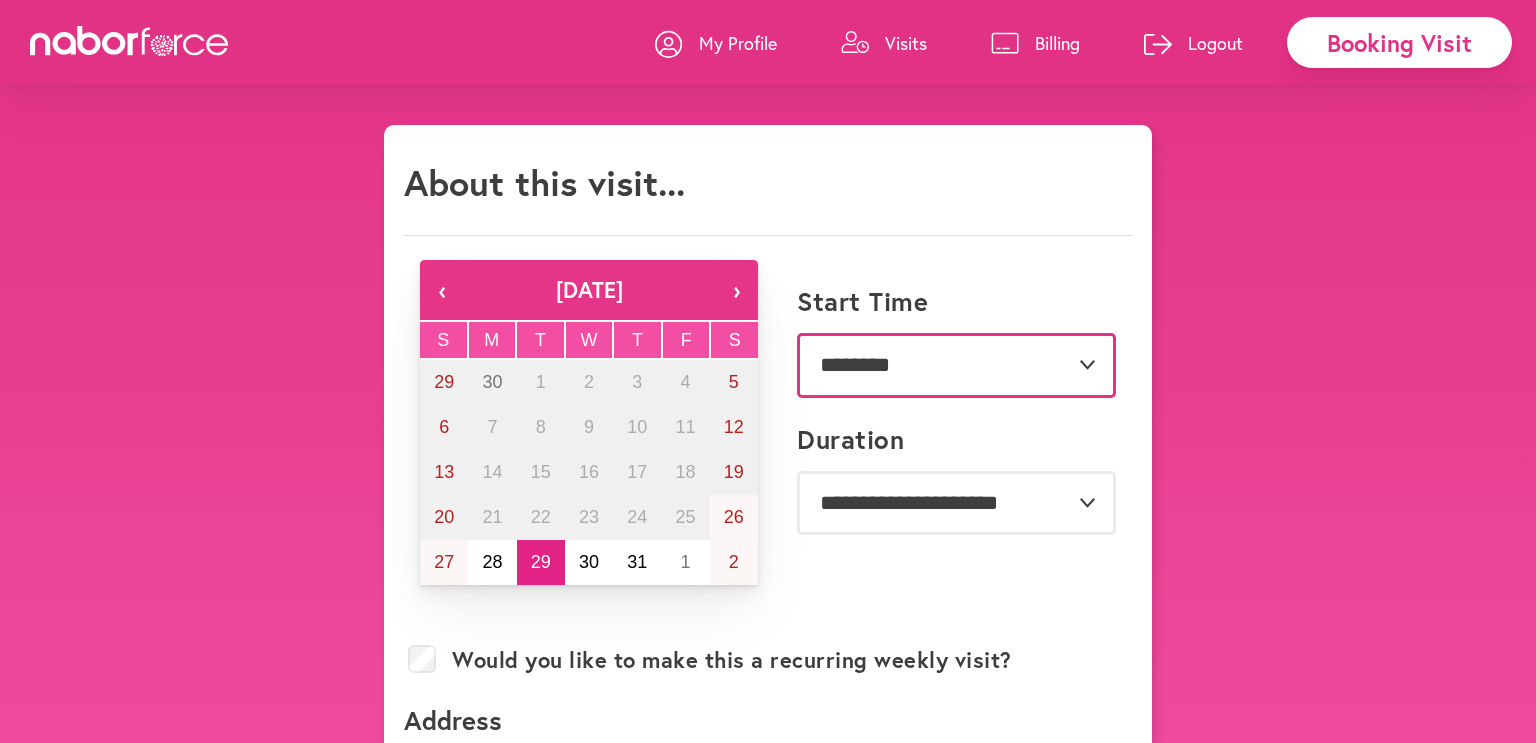 click on "**********" at bounding box center (956, 365) 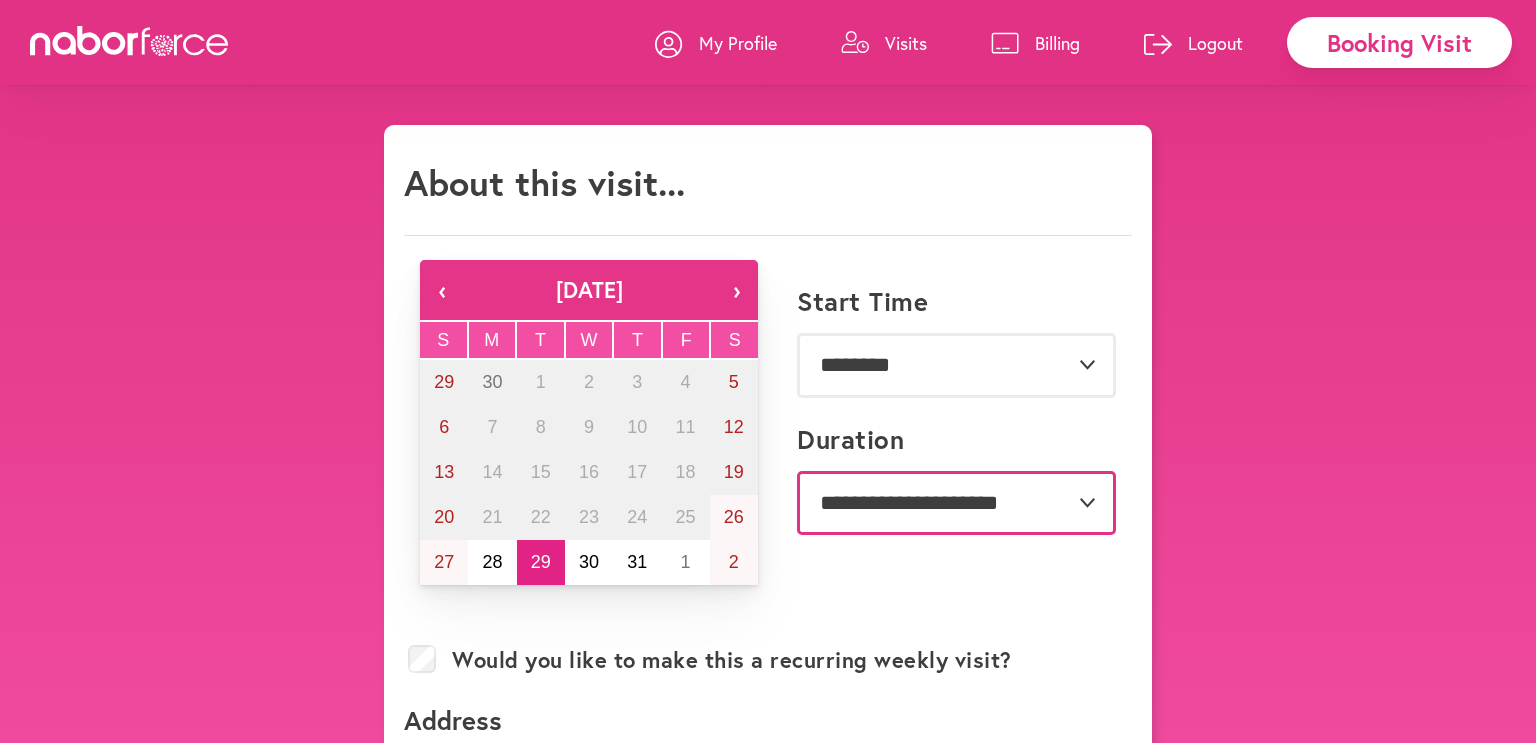 click on "**********" at bounding box center [956, 503] 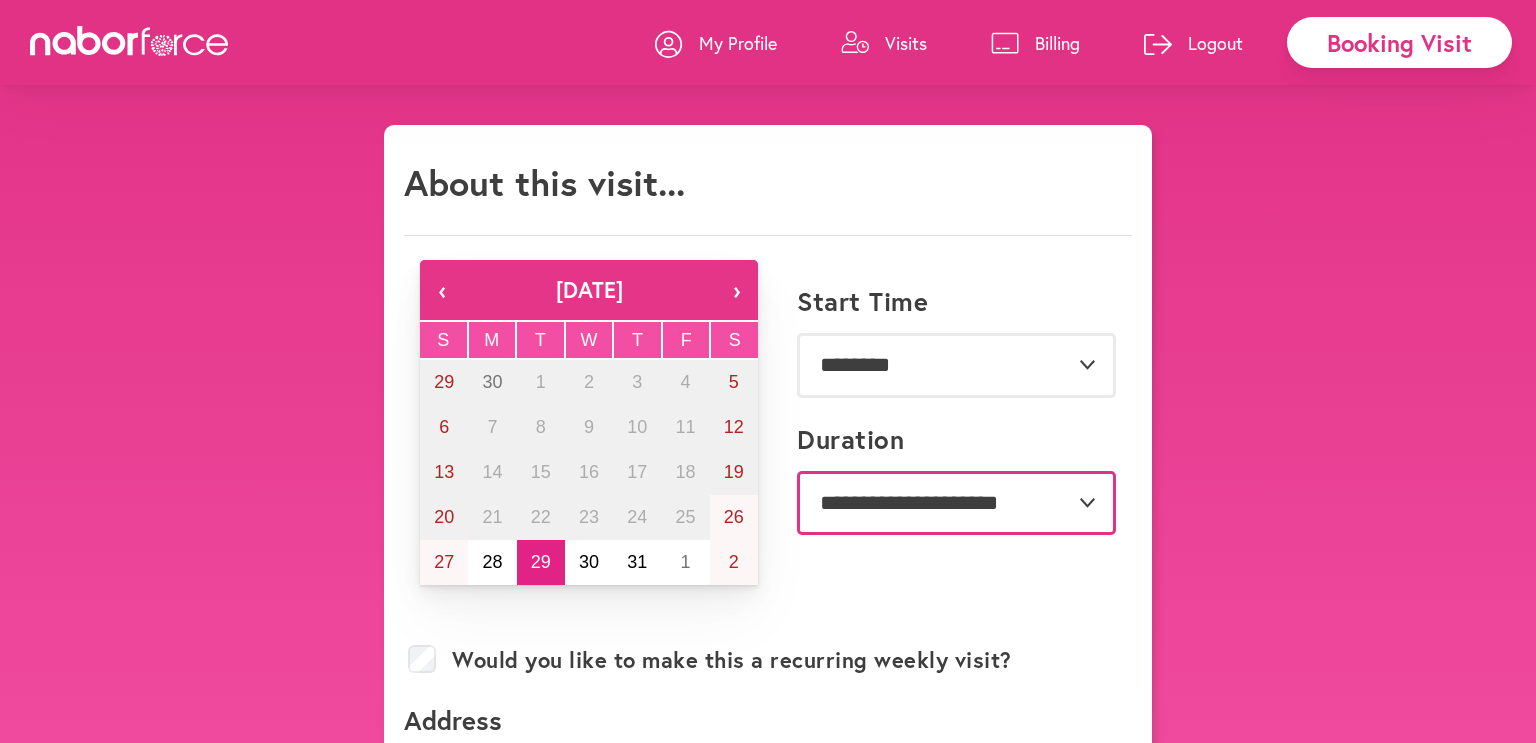 select on "***" 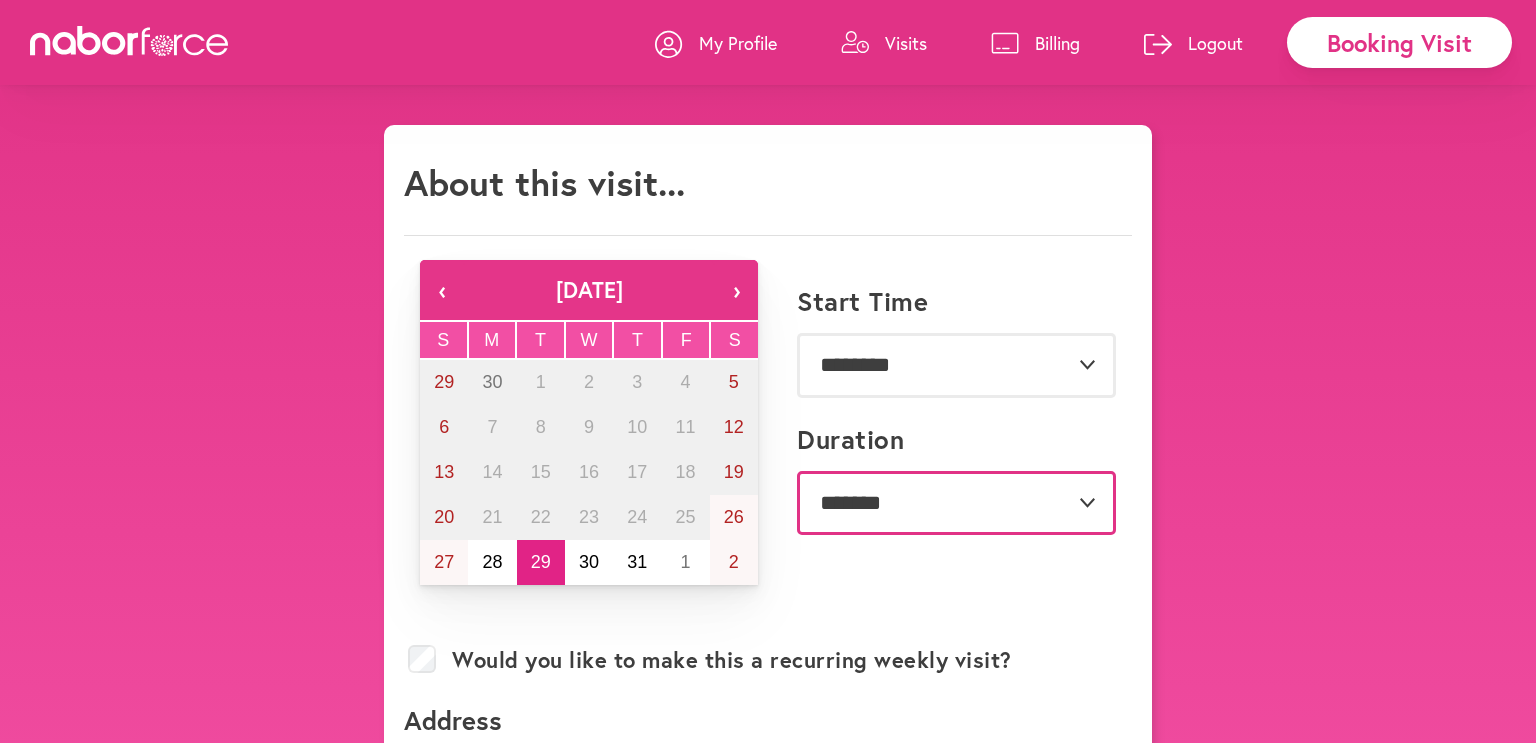 click on "**********" at bounding box center [956, 503] 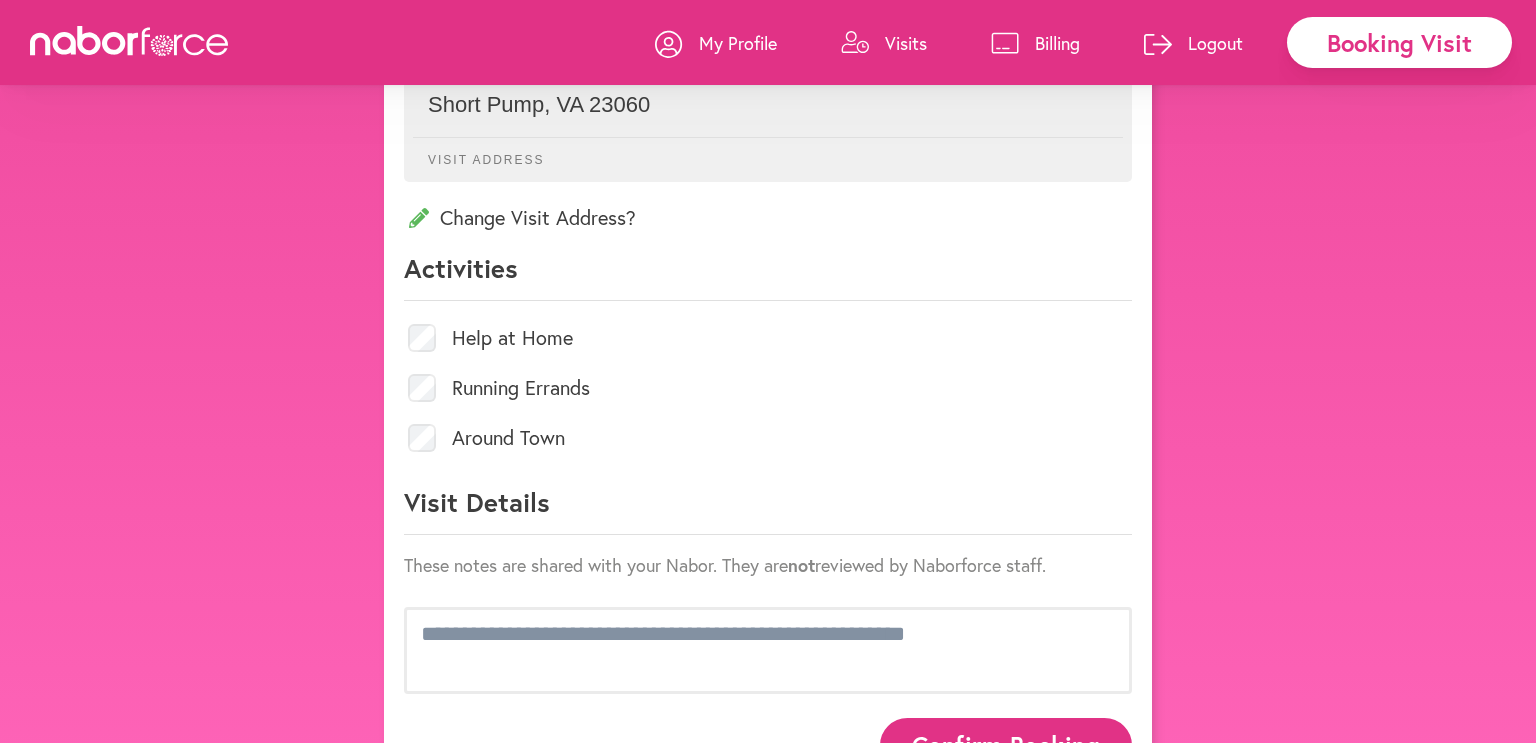 scroll, scrollTop: 770, scrollLeft: 0, axis: vertical 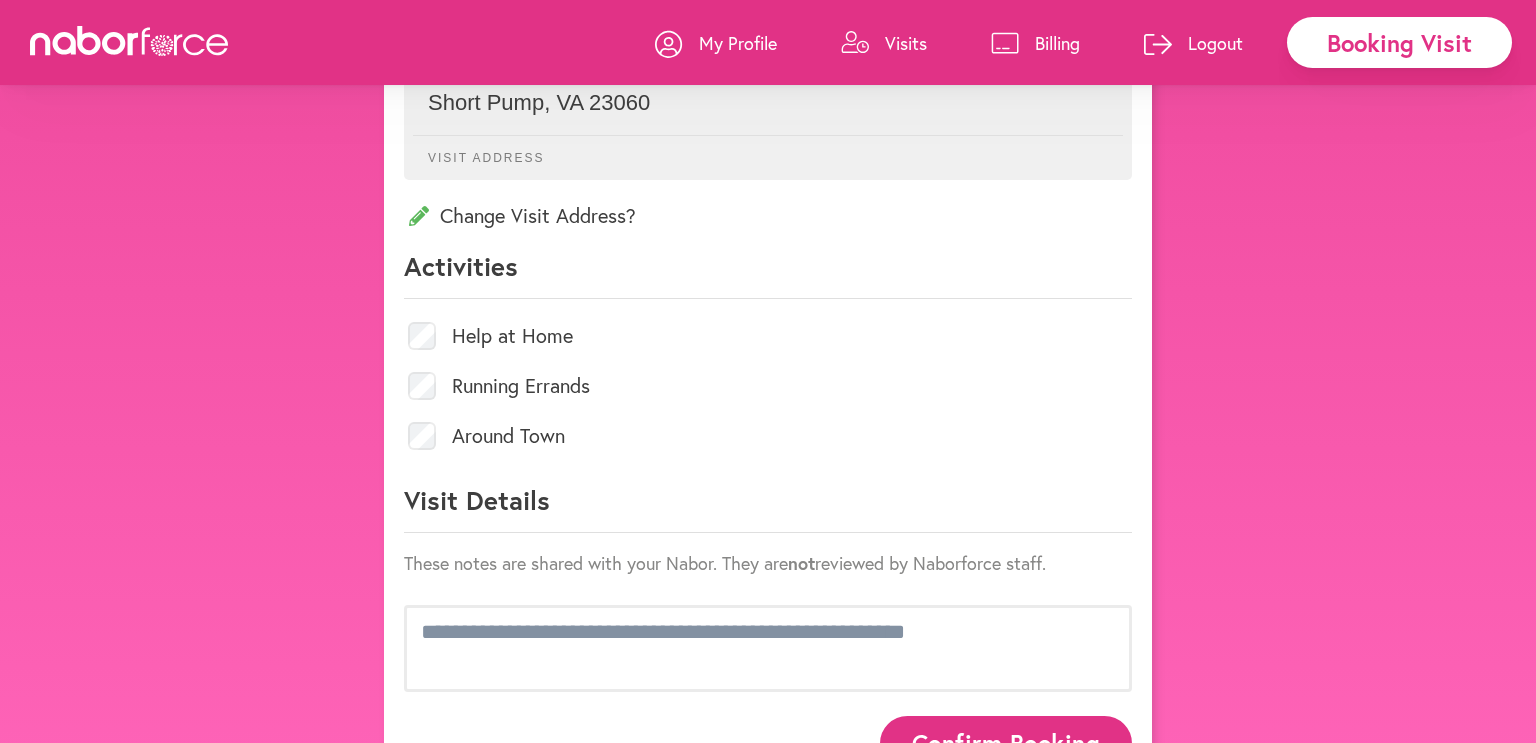 click on "Help at Home" at bounding box center [768, 336] 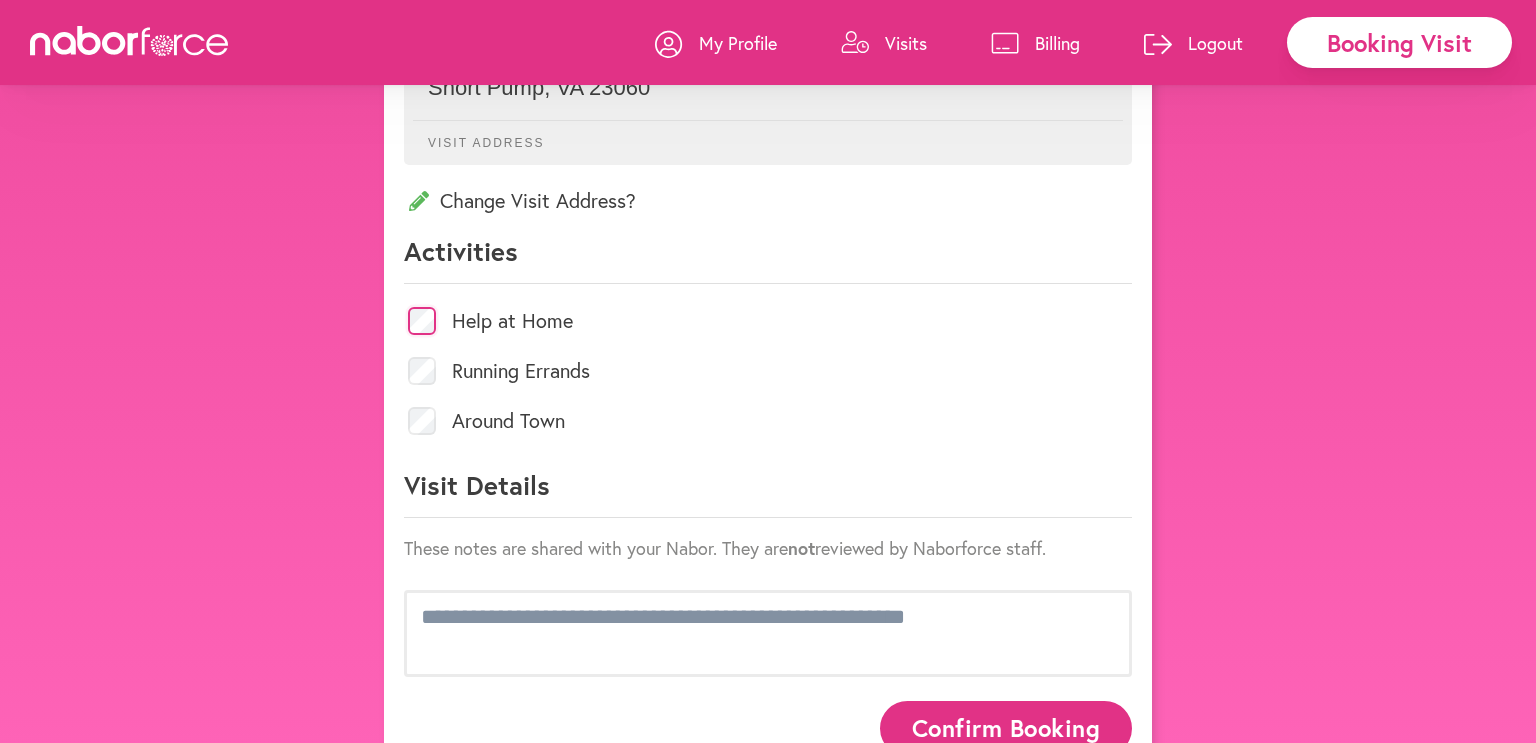 scroll, scrollTop: 844, scrollLeft: 0, axis: vertical 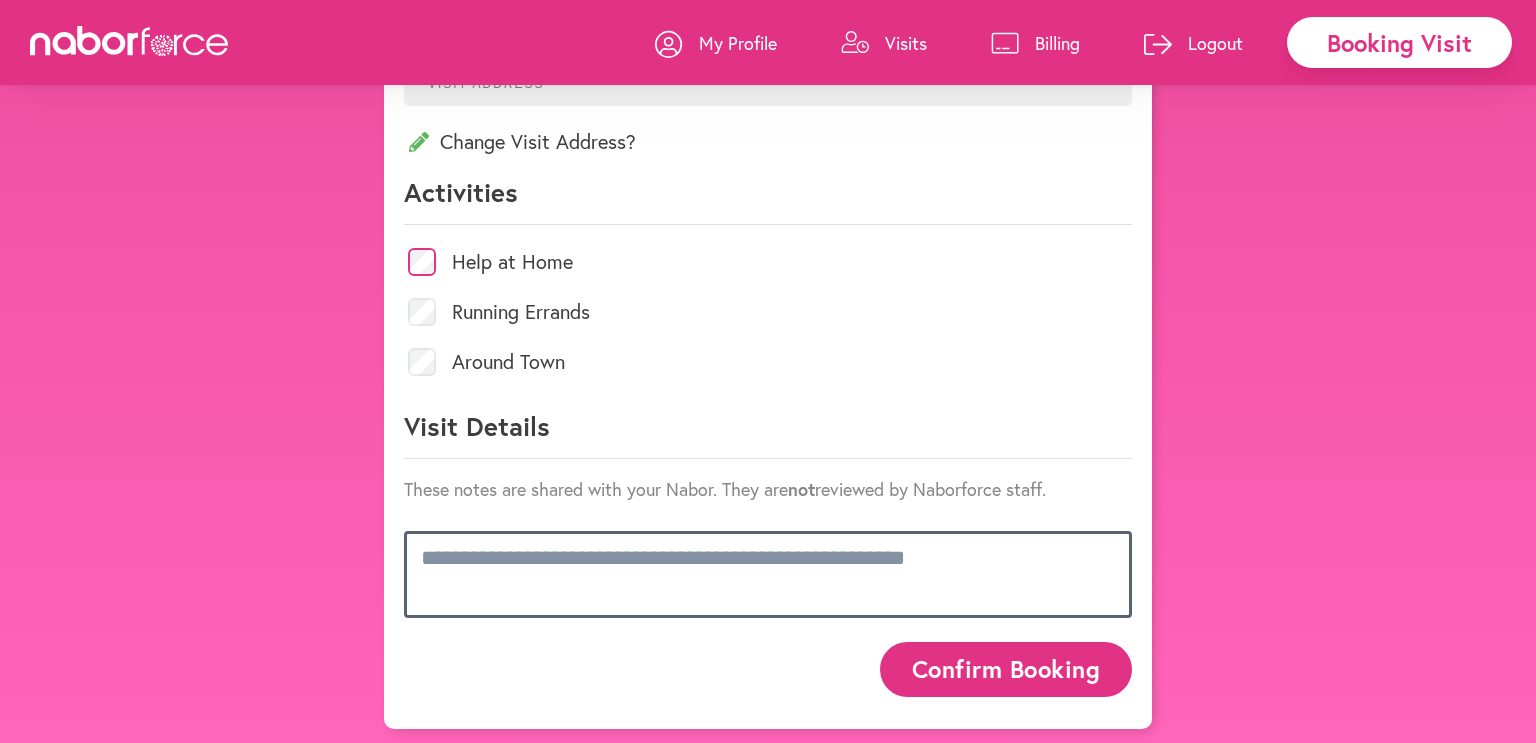 click at bounding box center [768, 574] 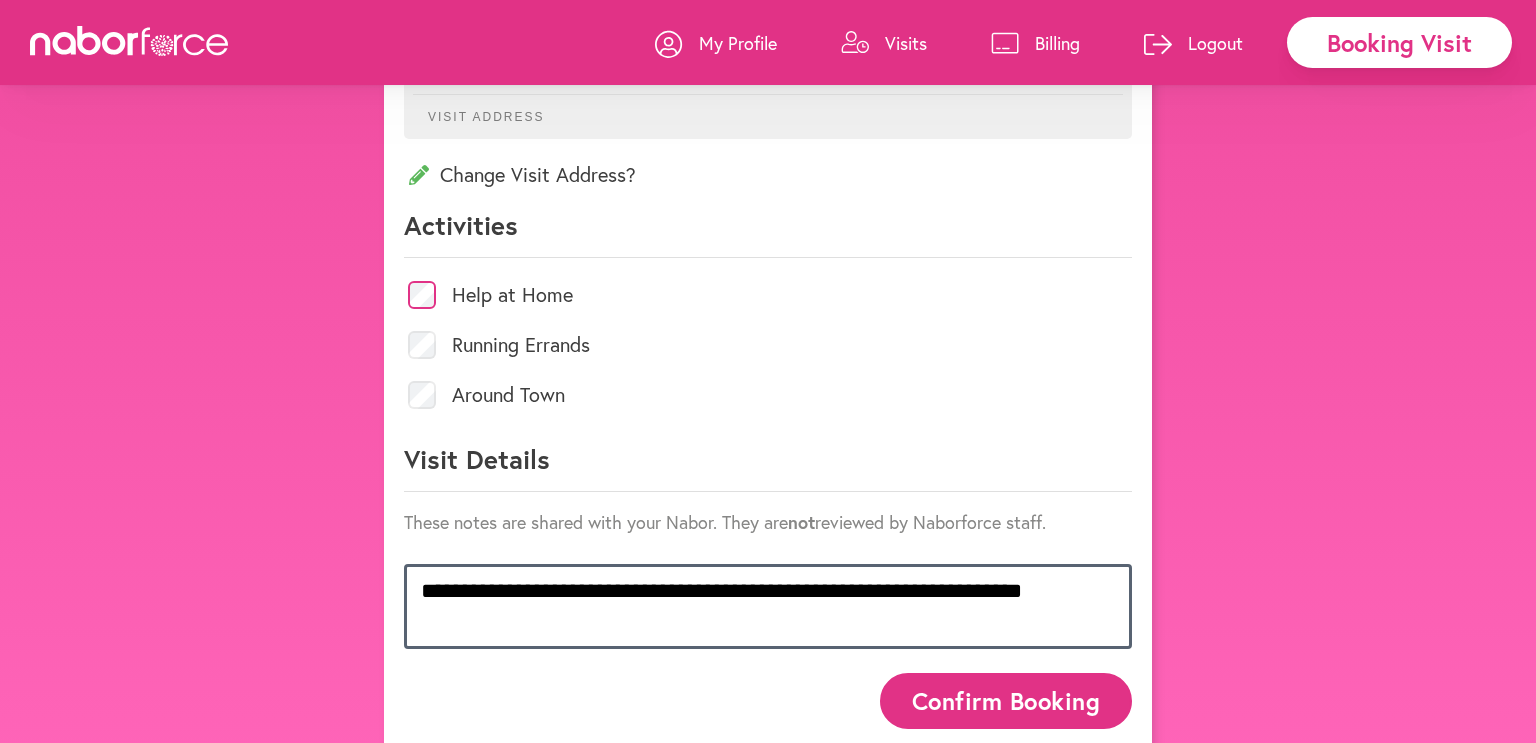 scroll, scrollTop: 844, scrollLeft: 0, axis: vertical 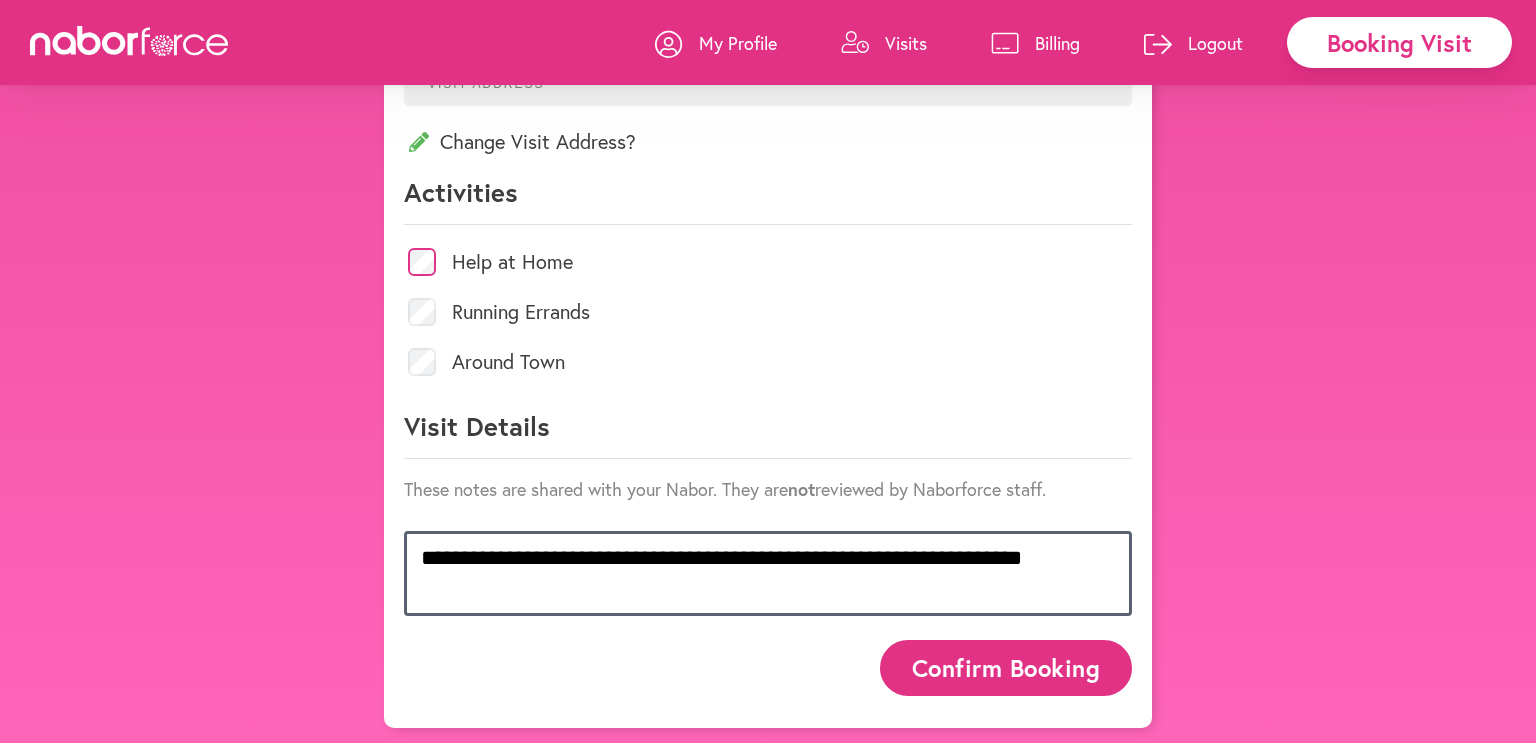 type on "**********" 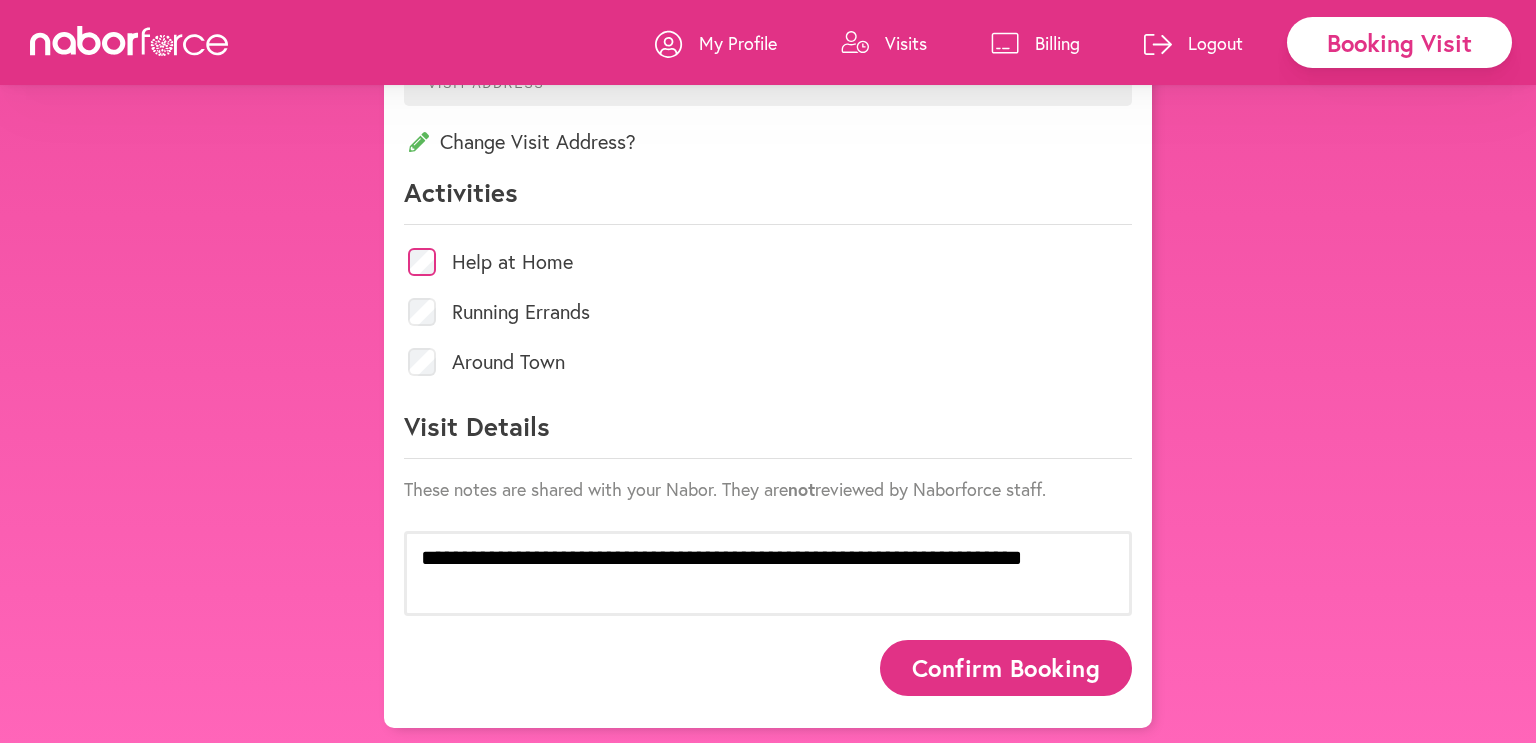click on "Confirm Booking" at bounding box center [1006, 667] 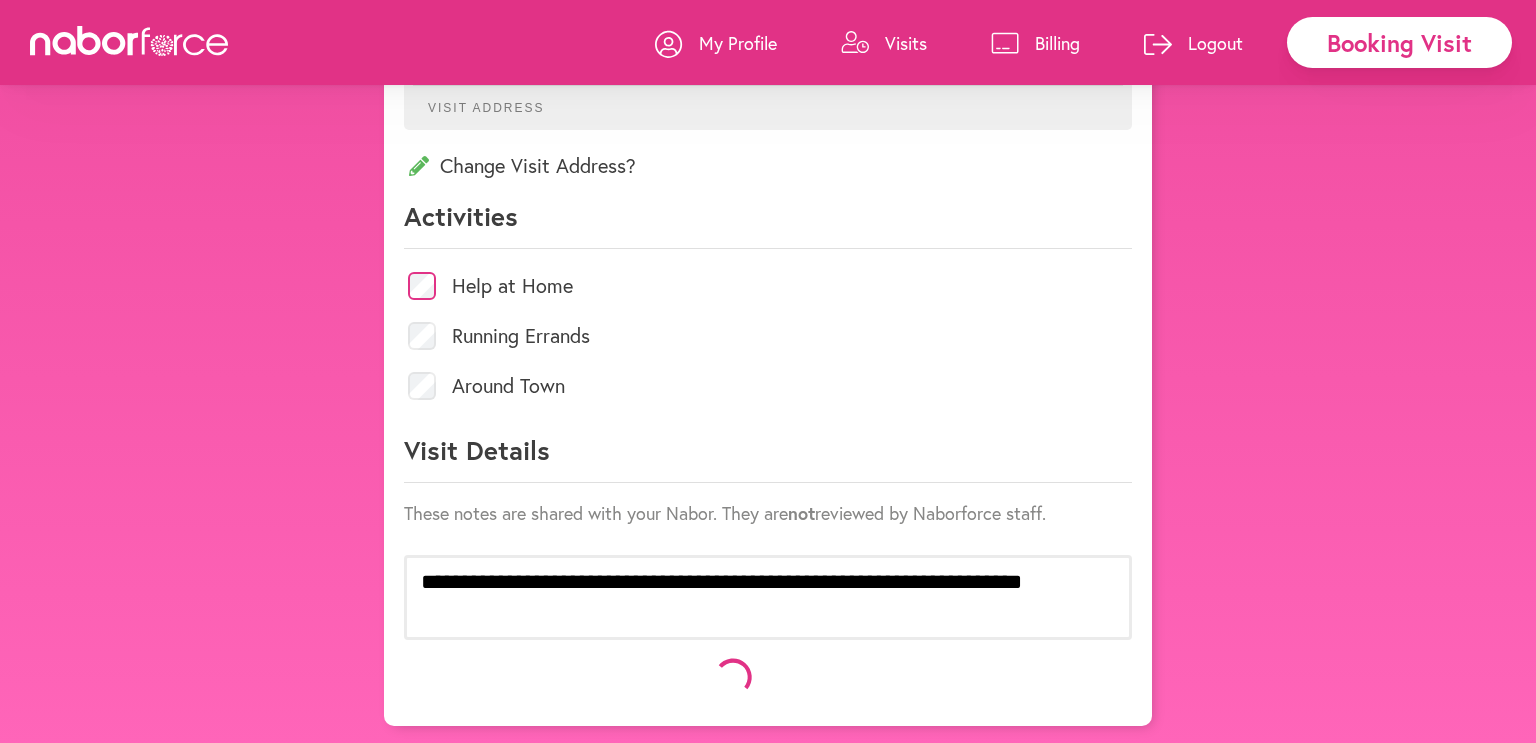 scroll, scrollTop: 844, scrollLeft: 0, axis: vertical 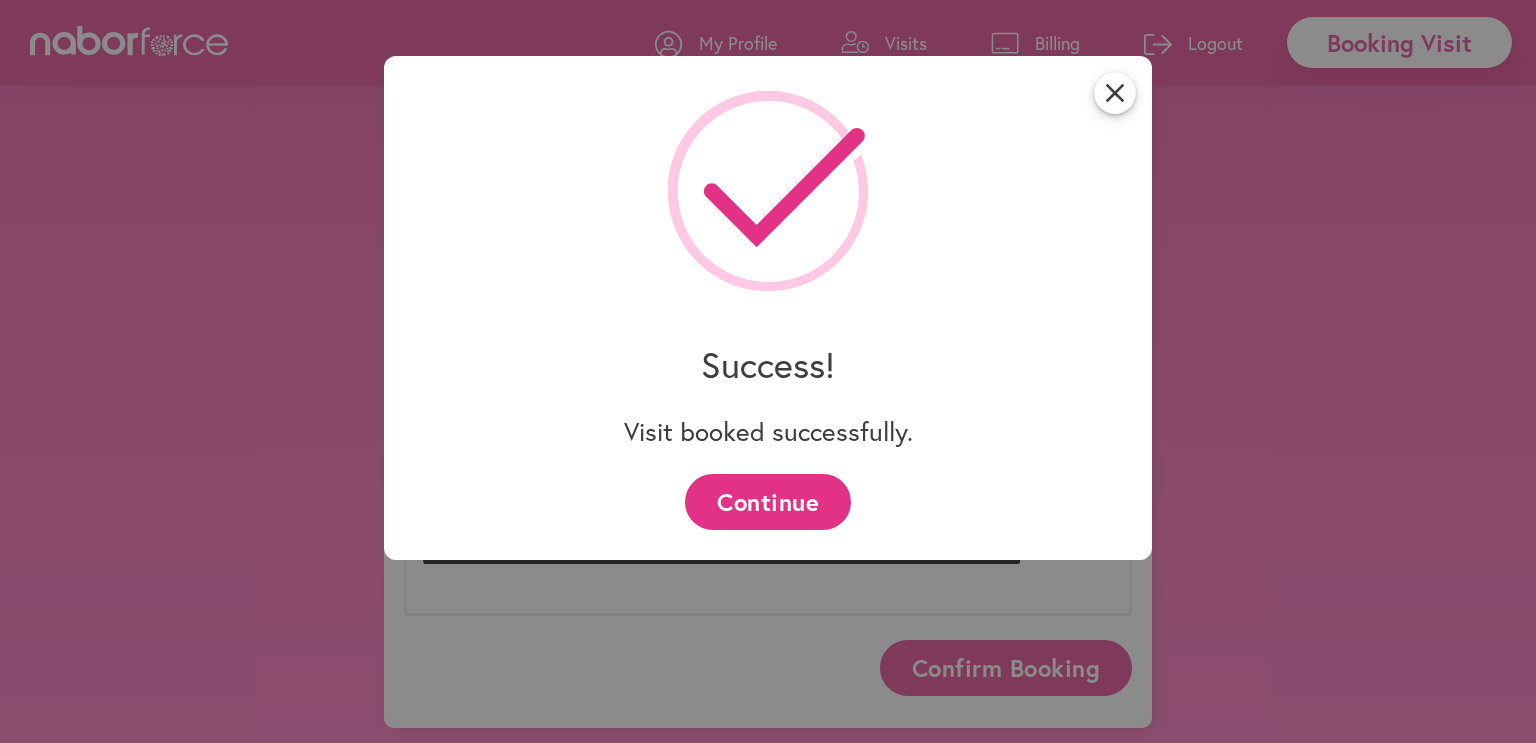 click on "Continue" at bounding box center (767, 501) 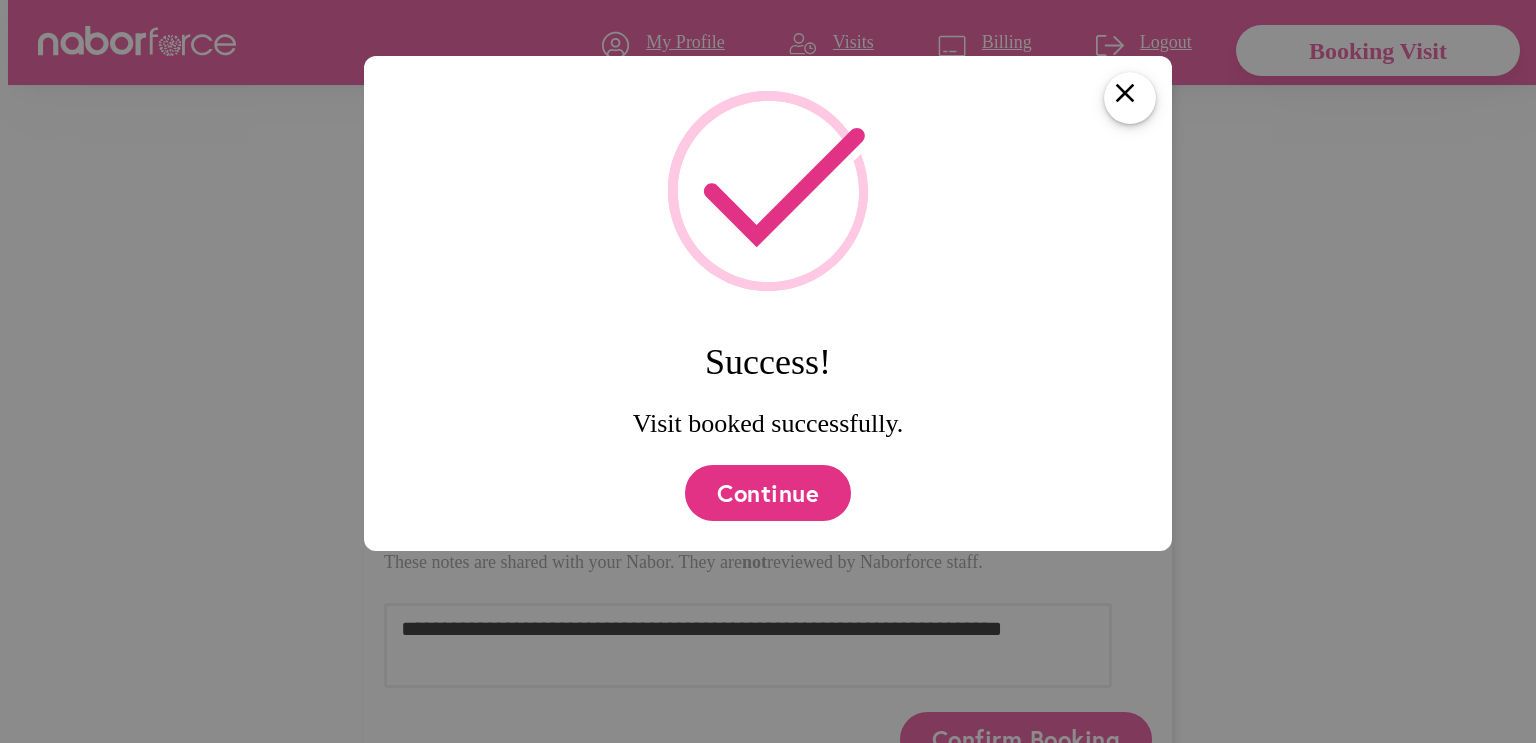 scroll, scrollTop: 0, scrollLeft: 0, axis: both 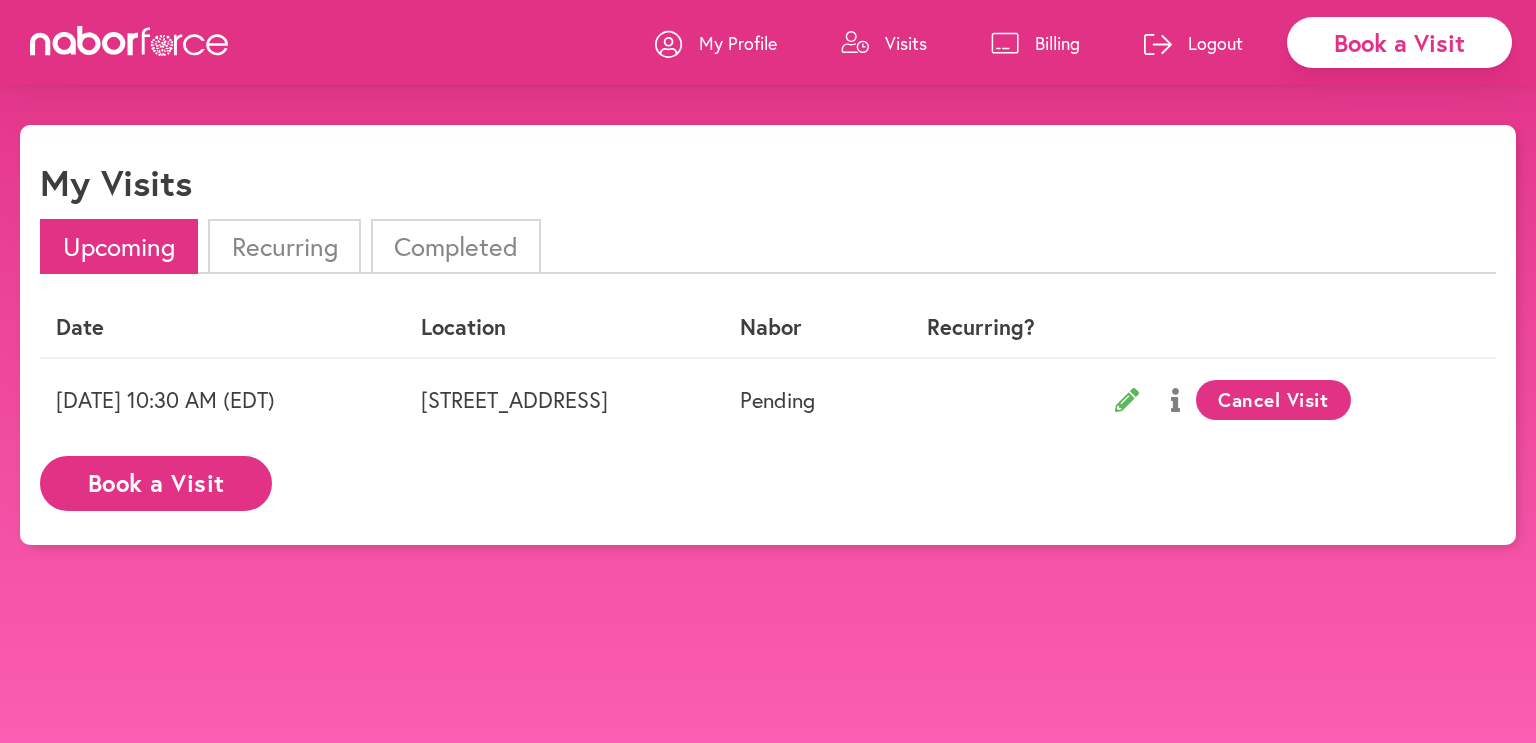 click on "Completed" at bounding box center (456, 246) 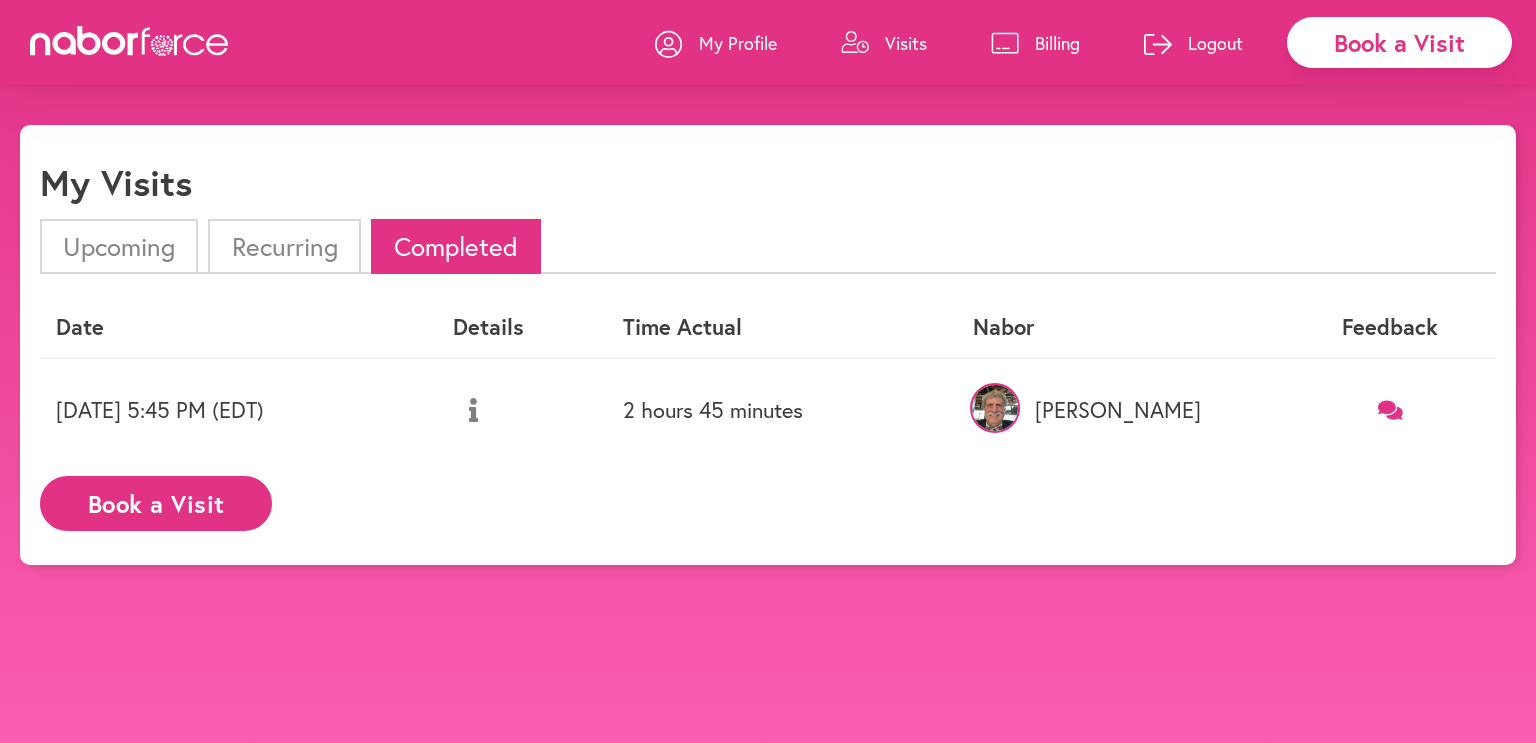 click on "Upcoming" at bounding box center (119, 246) 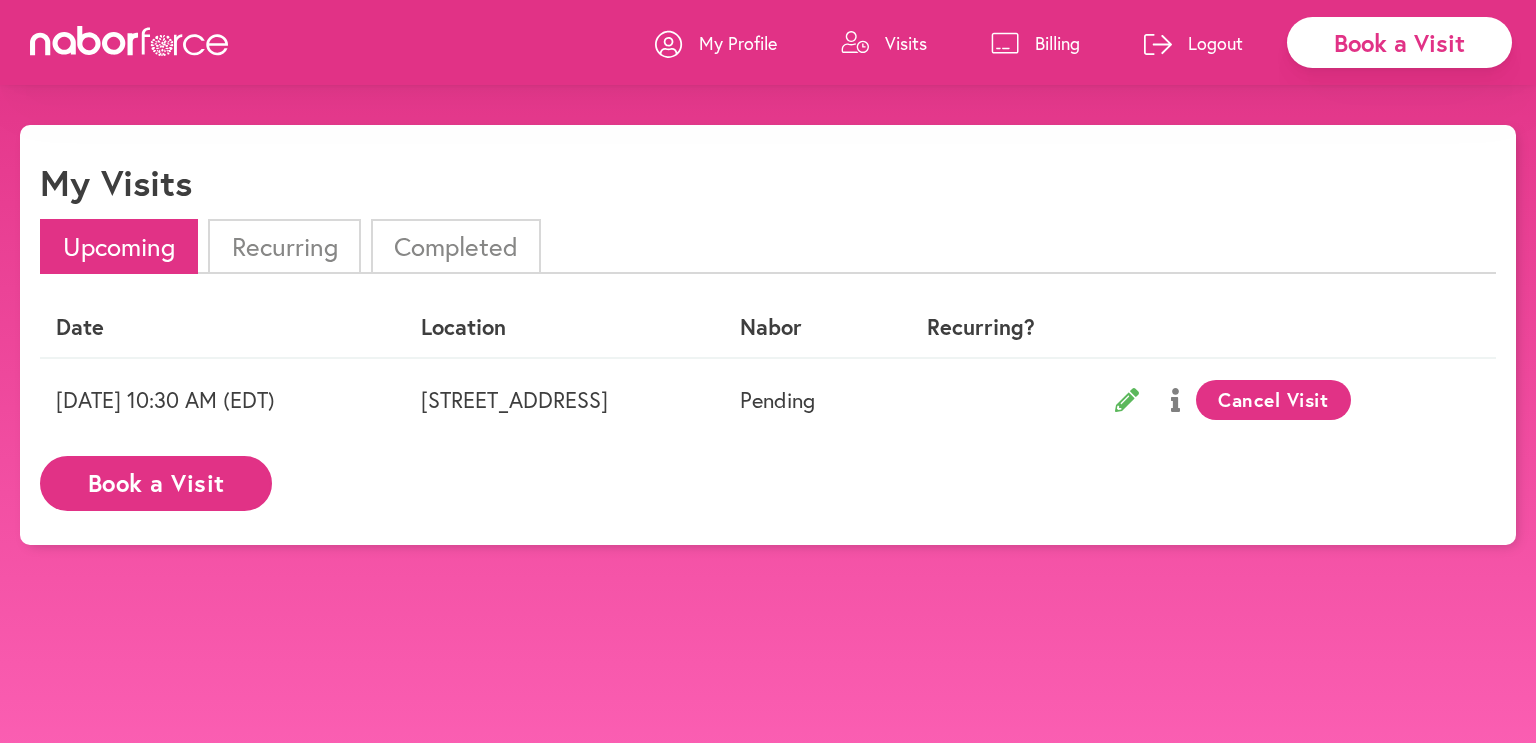 click on "Book a Visit" at bounding box center [156, 483] 